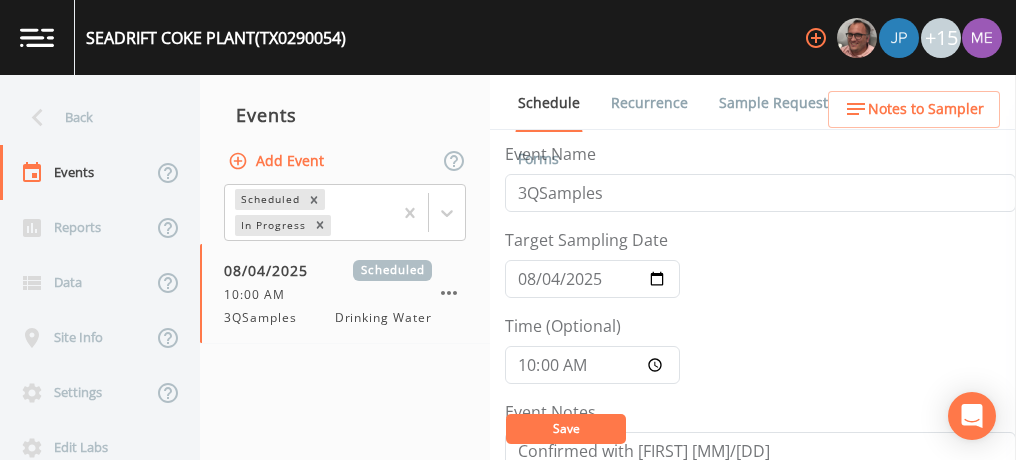 scroll, scrollTop: 0, scrollLeft: 0, axis: both 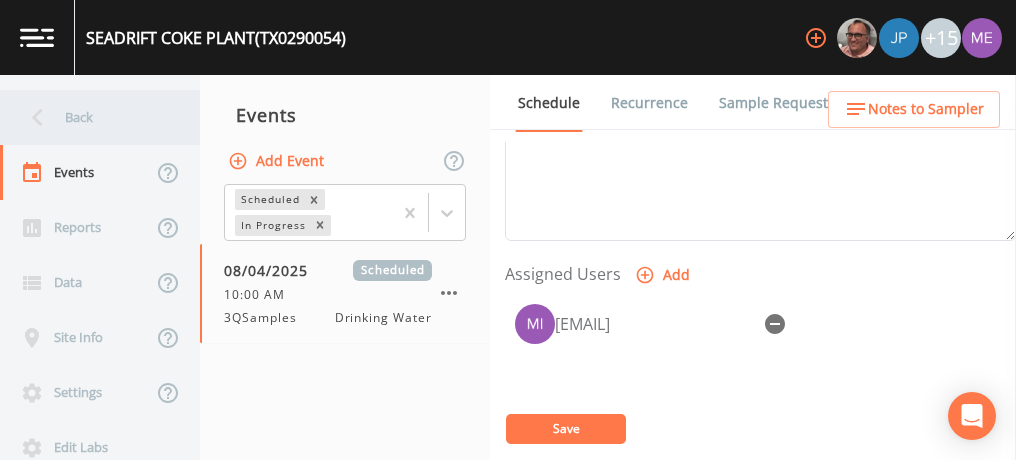 click on "Back" at bounding box center [90, 117] 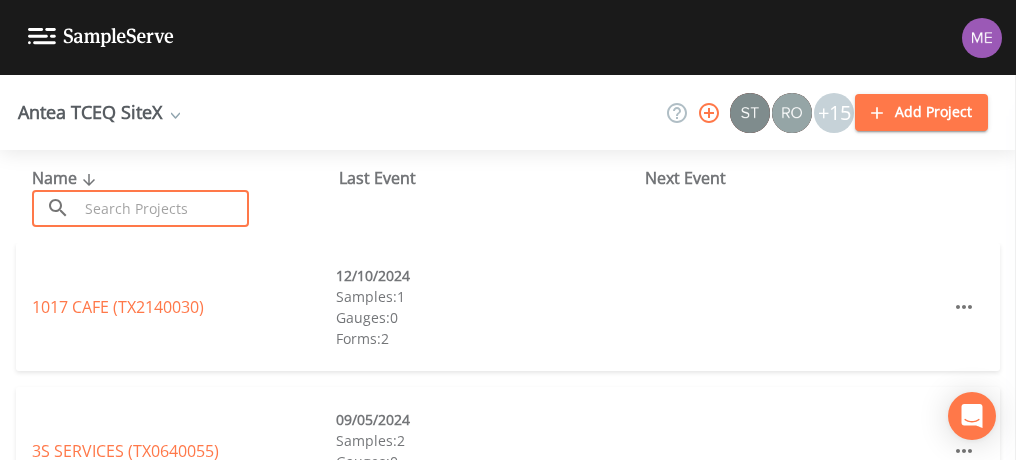 click at bounding box center (163, 208) 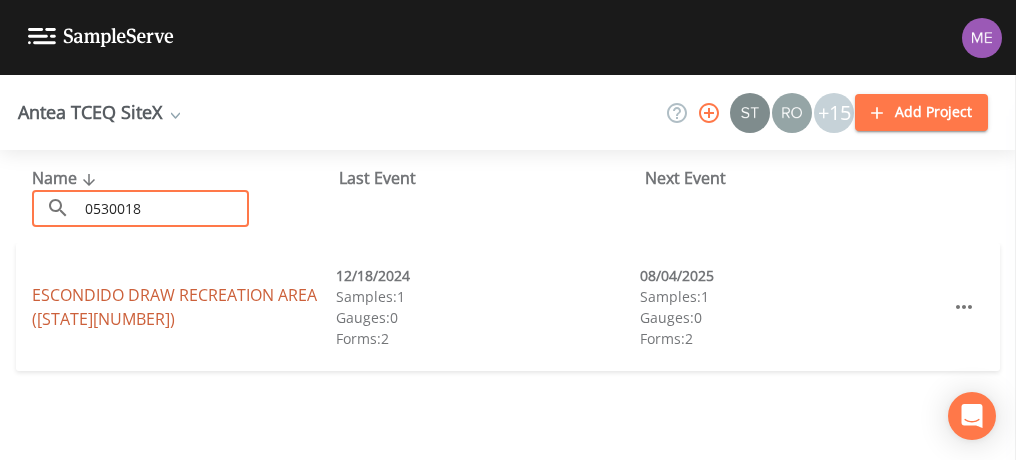 type on "0530018" 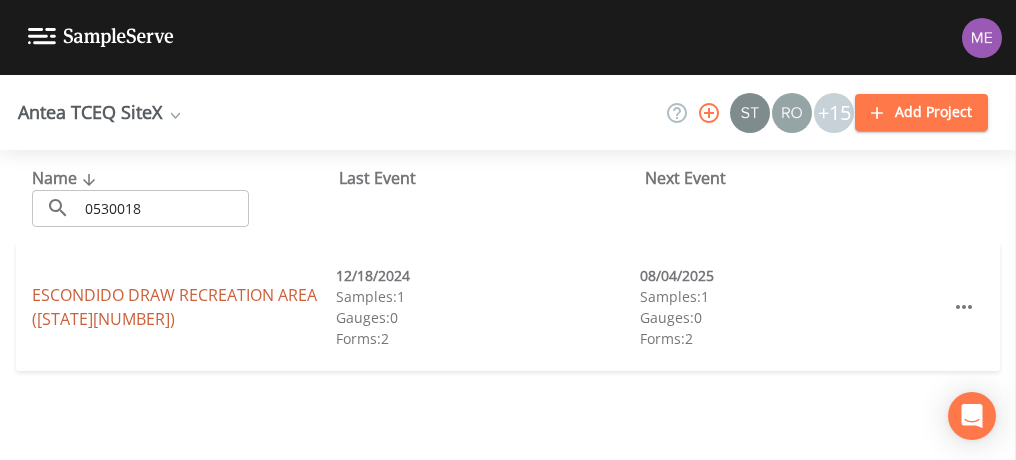 click on "[ENTITY] [ENTITY]   ([STATE][PHONE])" at bounding box center [174, 307] 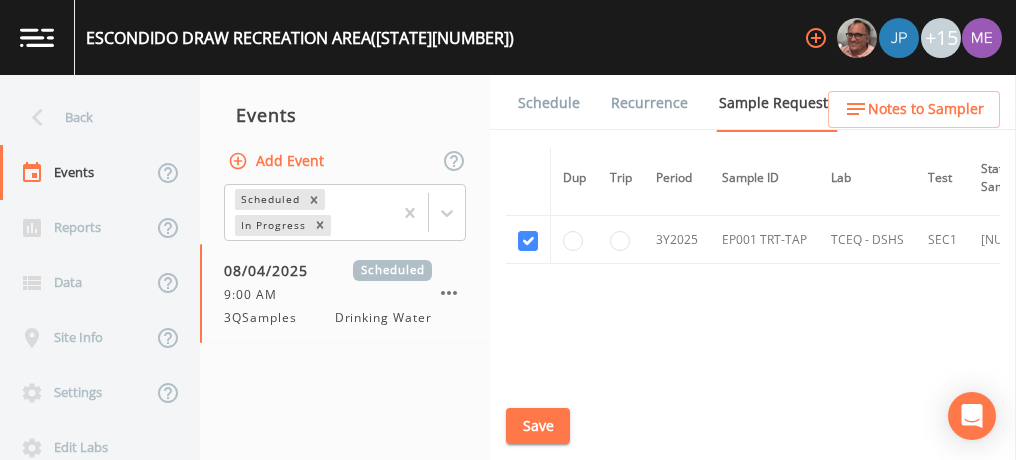 scroll, scrollTop: 220, scrollLeft: 0, axis: vertical 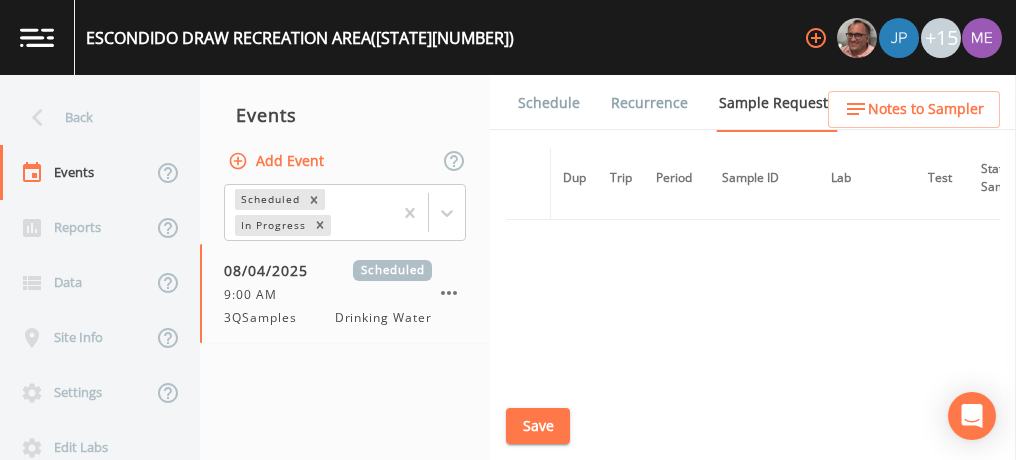 click on "Schedule" at bounding box center [549, 103] 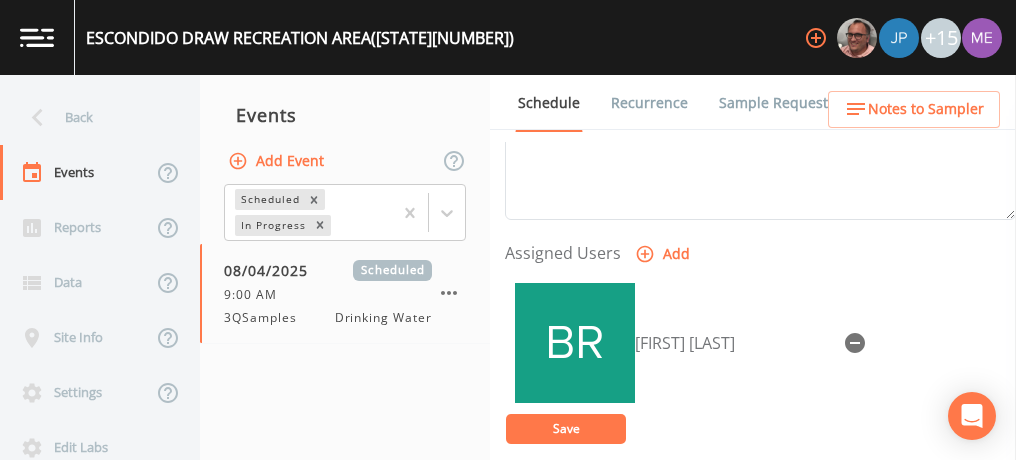 scroll, scrollTop: 766, scrollLeft: 0, axis: vertical 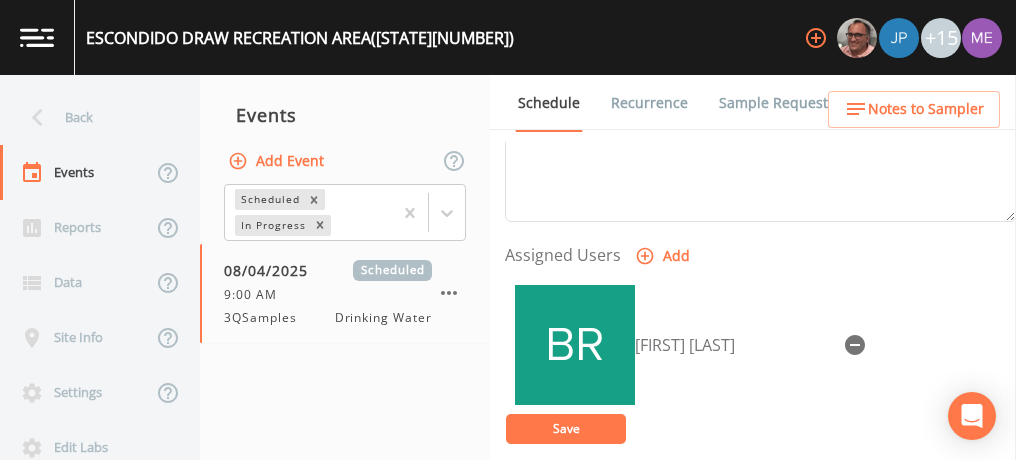 click on "Notes to Sampler" at bounding box center [926, 109] 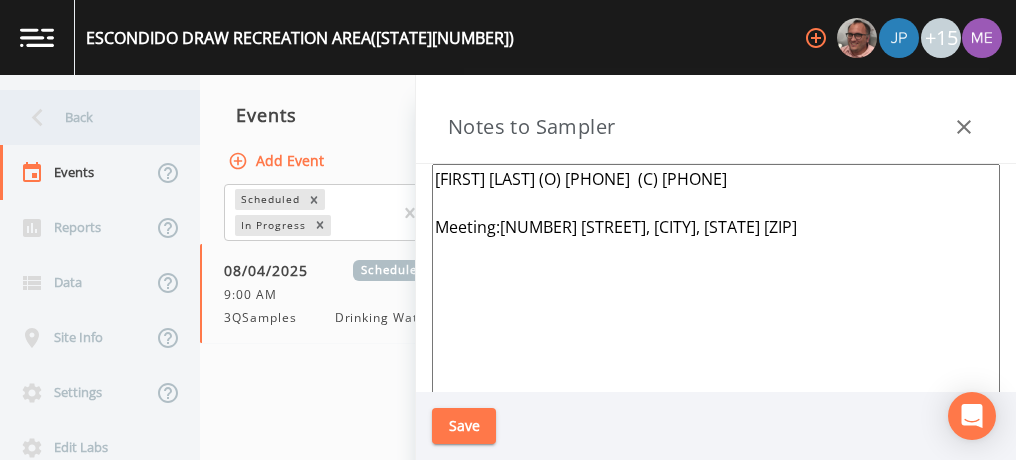 click on "Back" at bounding box center (90, 117) 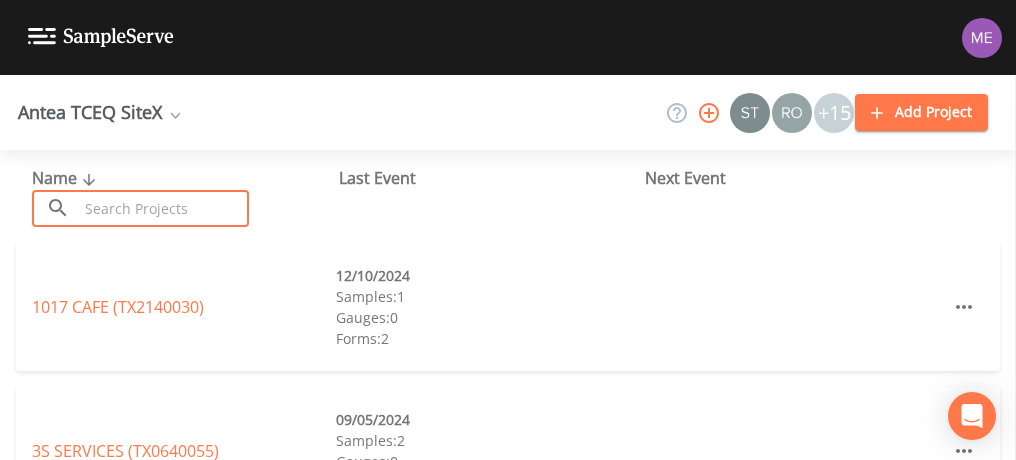 click at bounding box center [163, 208] 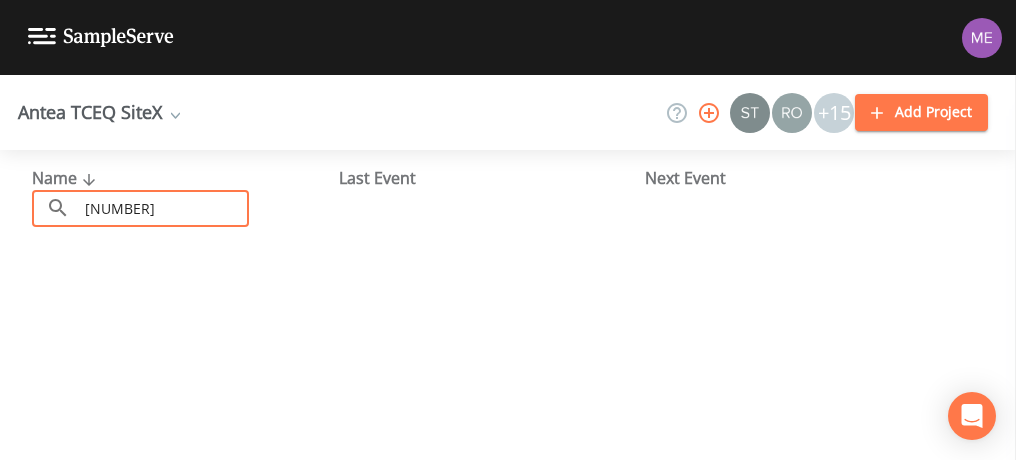click on "[NUMBER]" at bounding box center [163, 208] 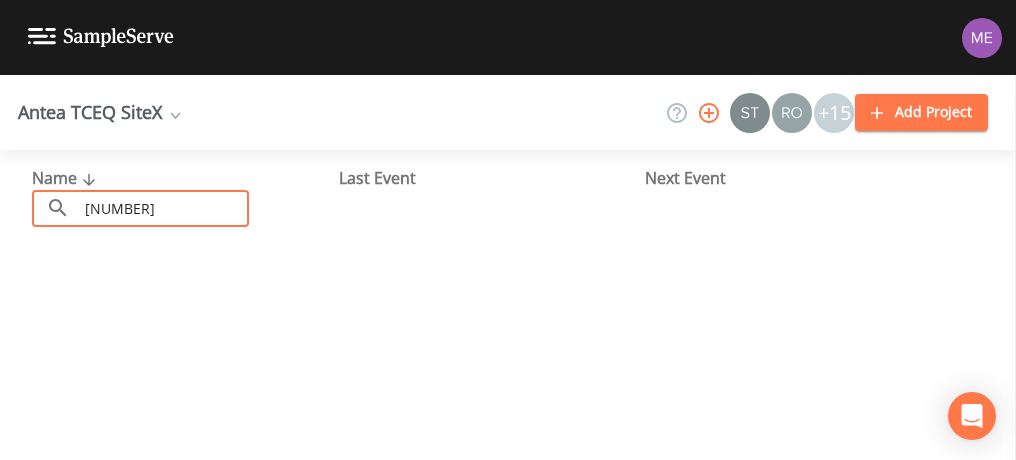 click on "[NUMBER]" at bounding box center (163, 208) 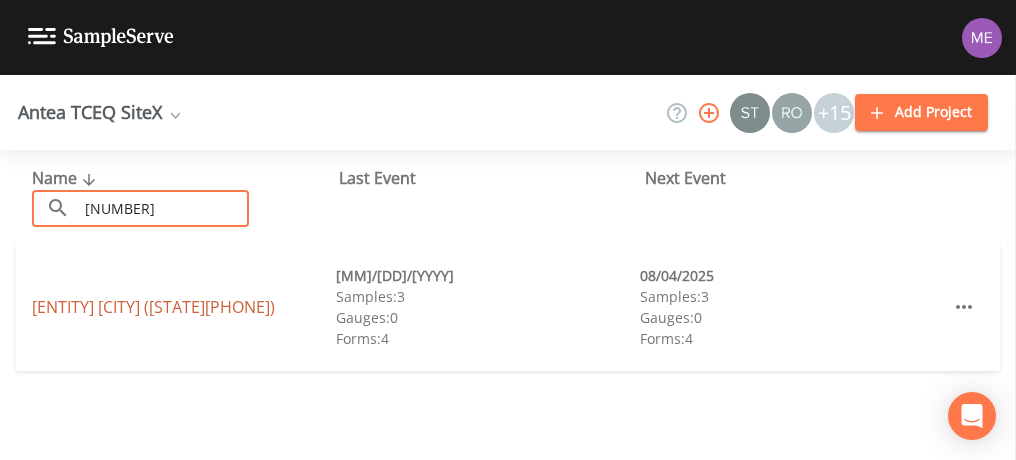 type on "[NUMBER]" 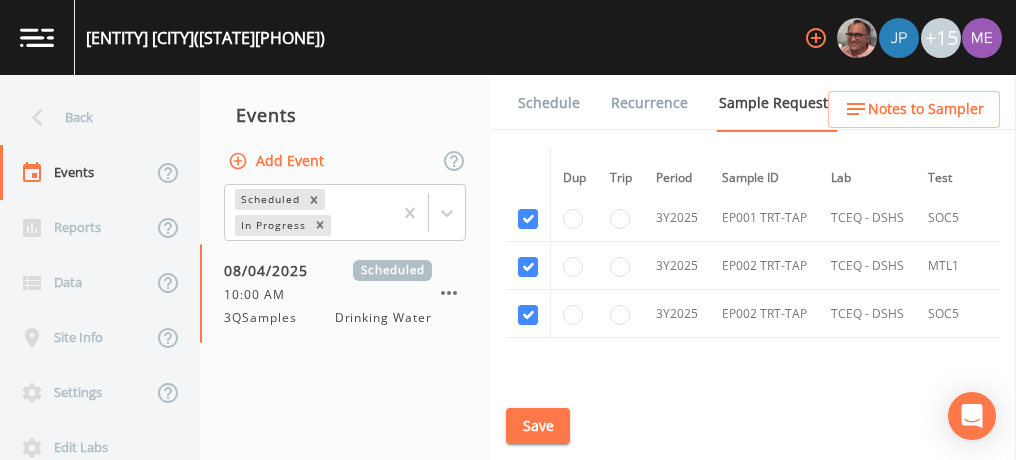 scroll, scrollTop: 1775, scrollLeft: 0, axis: vertical 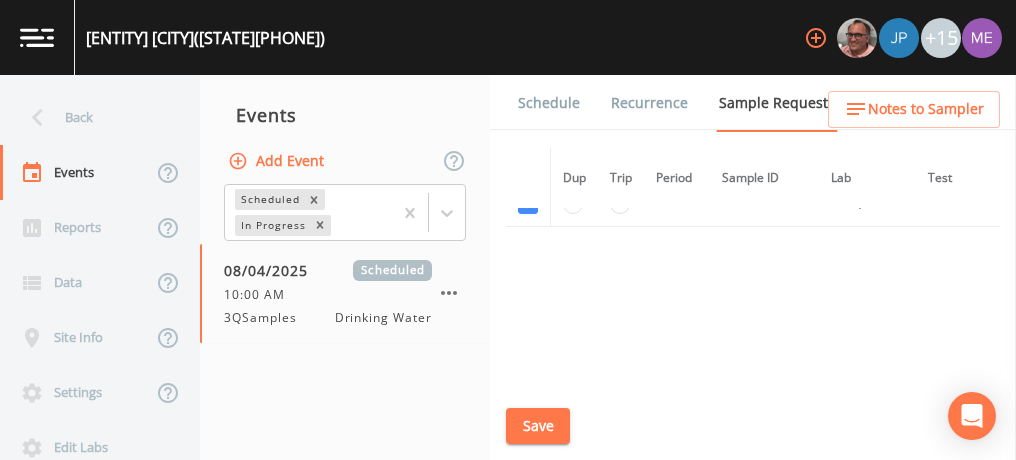 click on "Schedule" at bounding box center (549, 103) 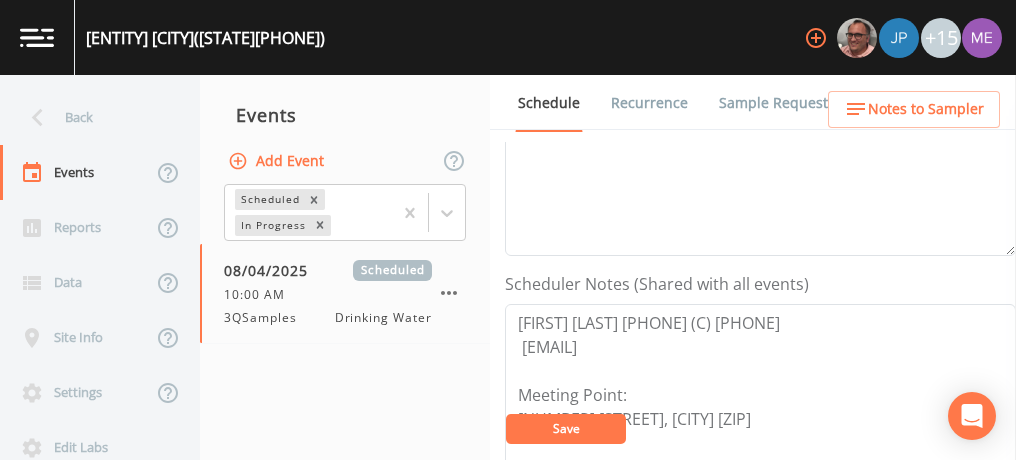 scroll, scrollTop: 460, scrollLeft: 0, axis: vertical 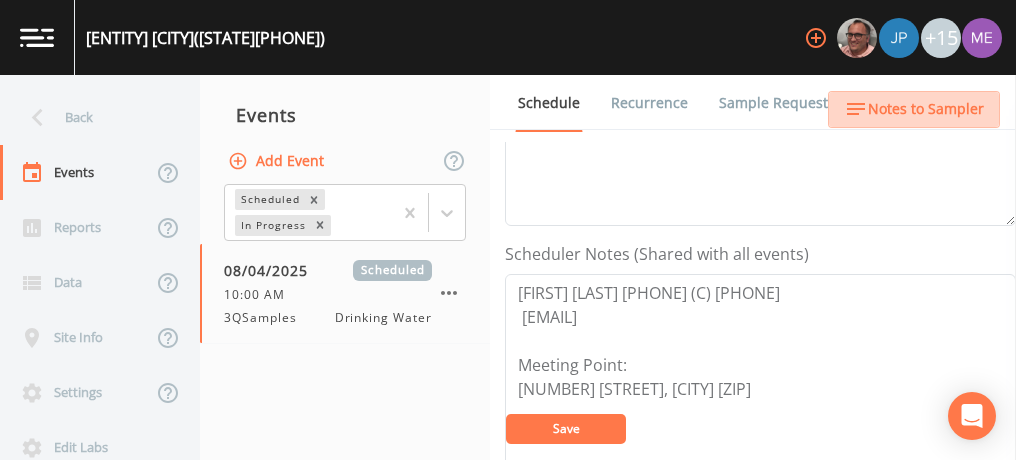 click on "Notes to Sampler" at bounding box center [914, 109] 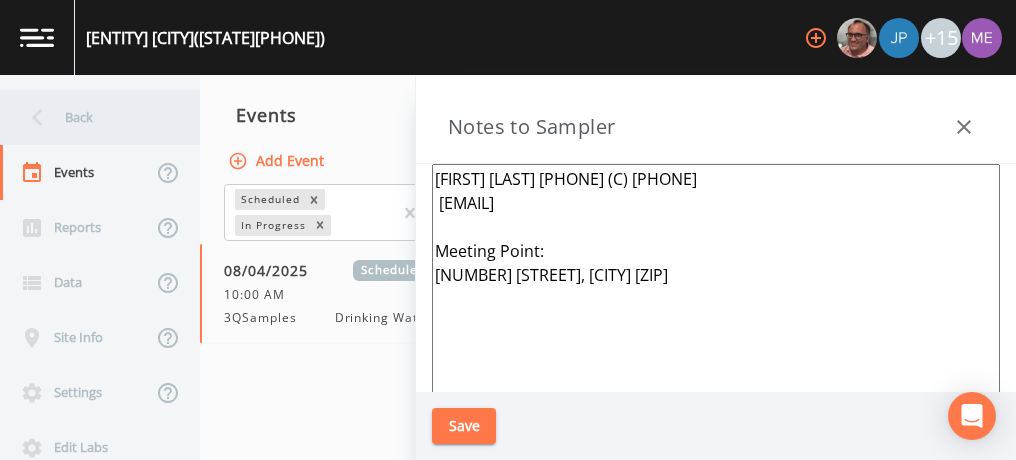 click on "Back" at bounding box center (90, 117) 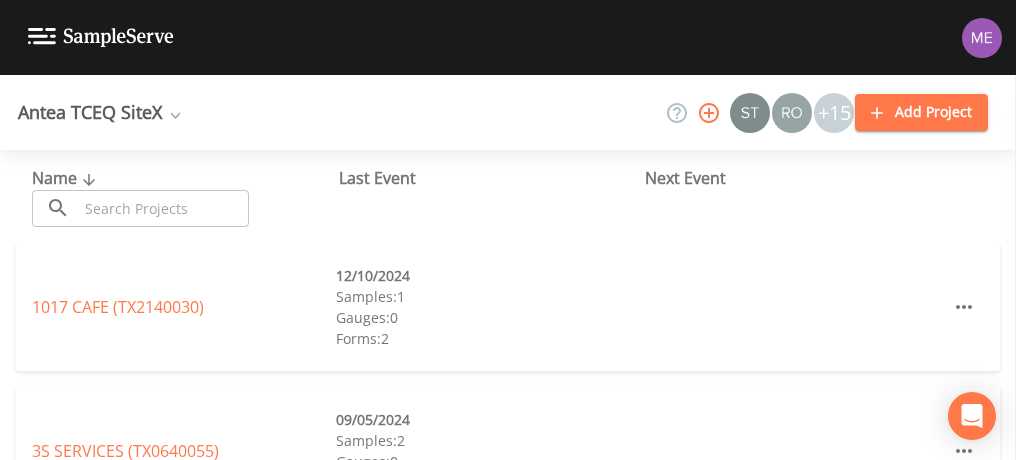 click at bounding box center (163, 208) 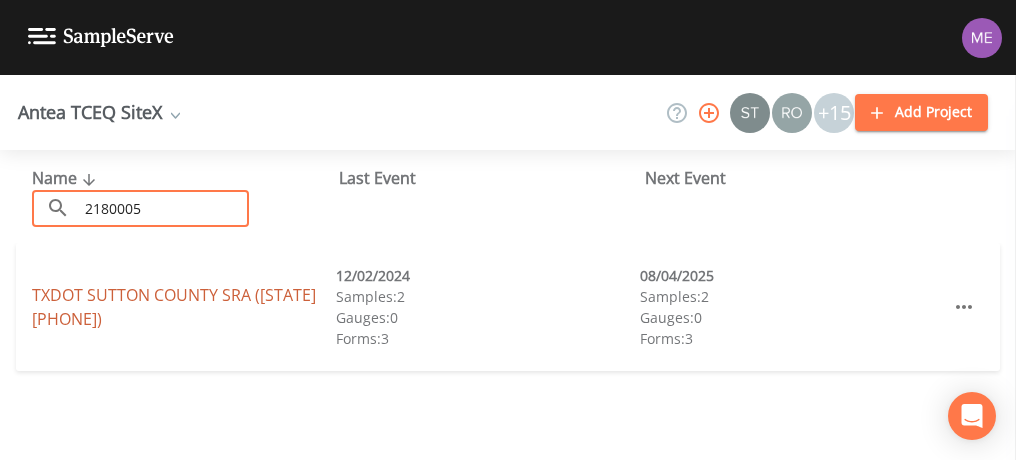 type on "2180005" 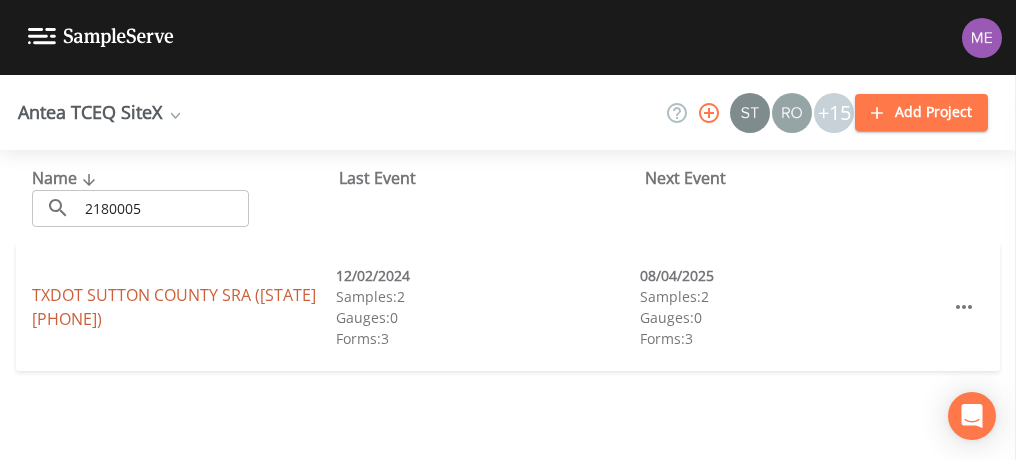 click on "[ENTITY] [COUNTY] SRA   ([STATE][PHONE])" at bounding box center [174, 307] 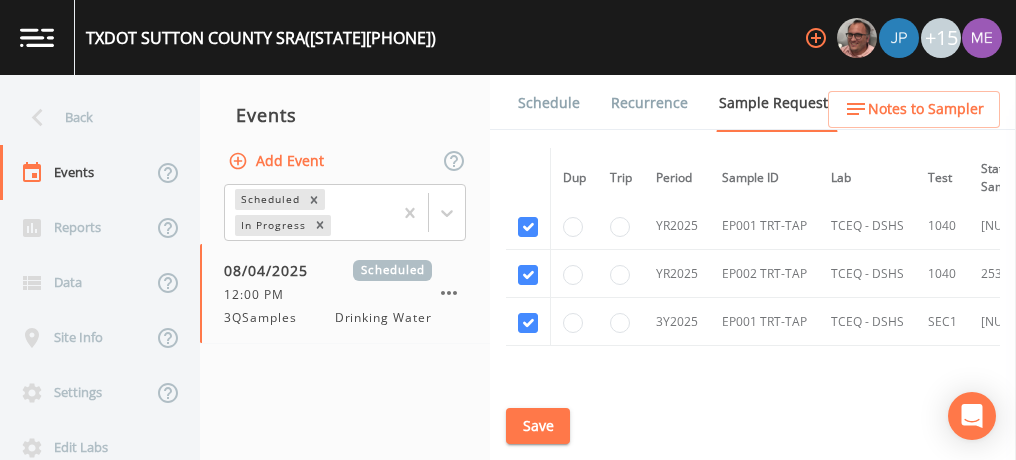 scroll, scrollTop: 358, scrollLeft: 0, axis: vertical 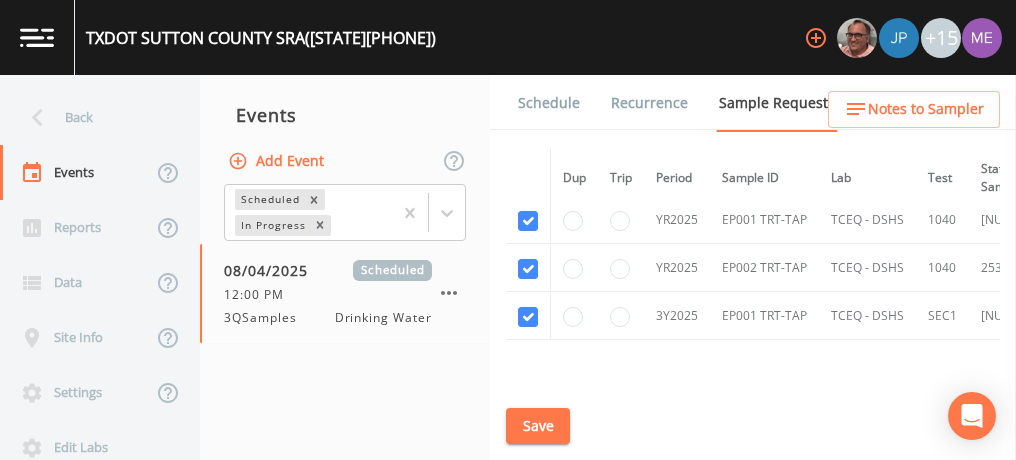 click on "Schedule" at bounding box center (549, 103) 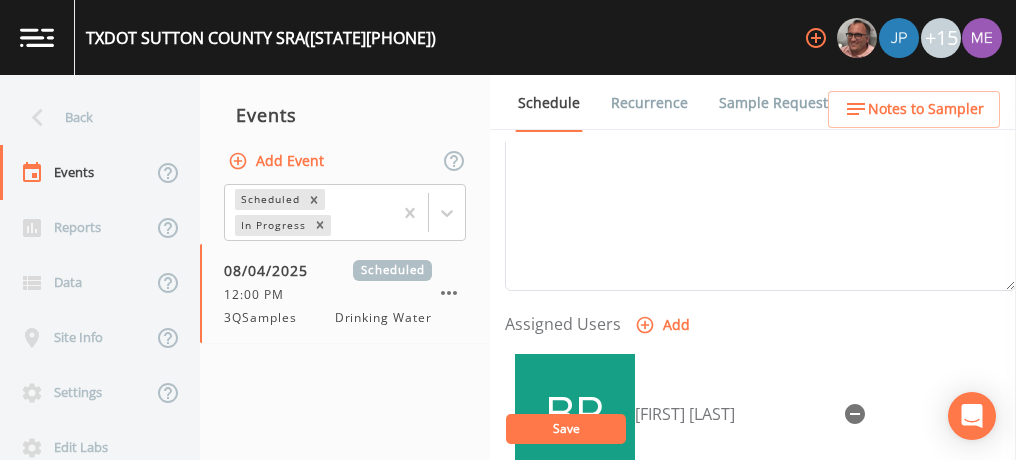 scroll, scrollTop: 700, scrollLeft: 0, axis: vertical 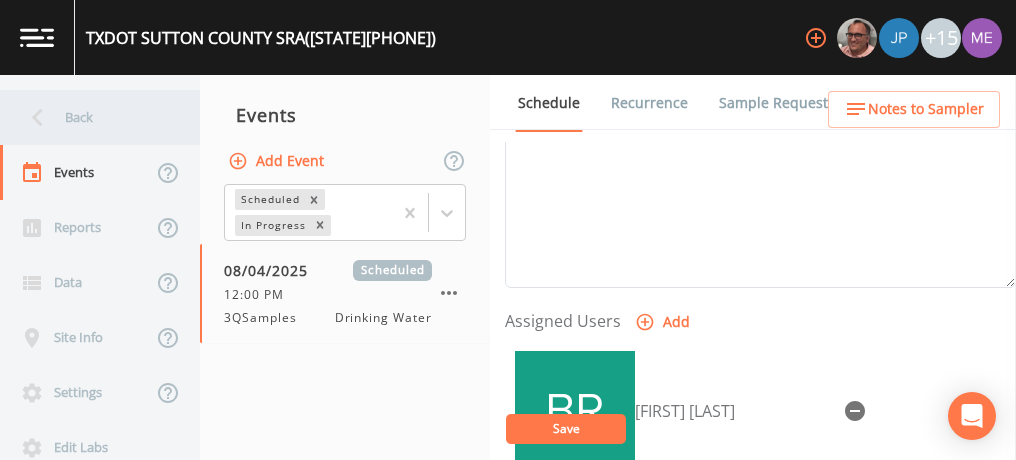 click on "Back" at bounding box center (90, 117) 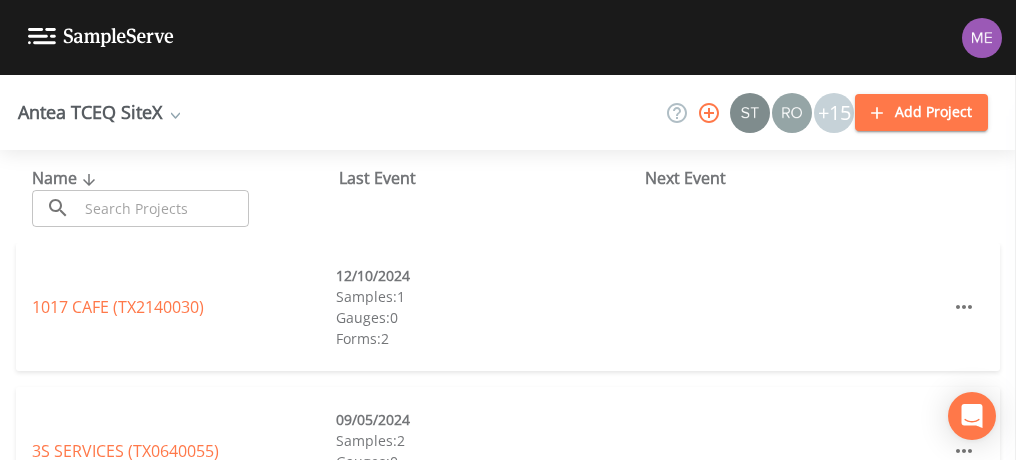 click at bounding box center [163, 208] 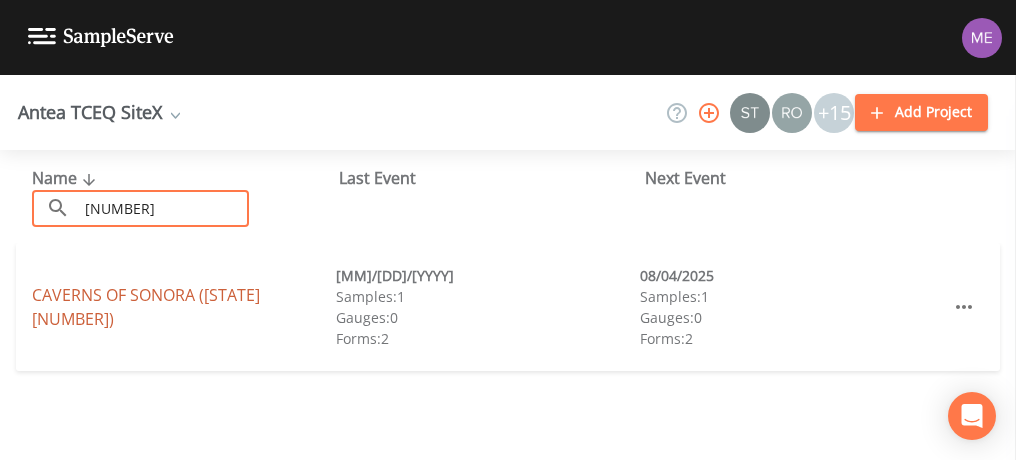 type on "[NUMBER]" 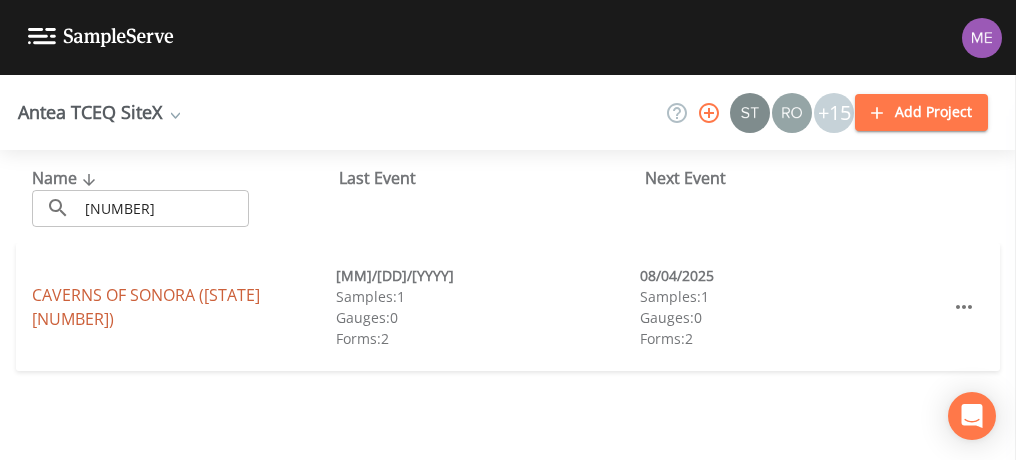 click on "CAVERNS OF SONORA   ([STATE][NUMBER])" at bounding box center [146, 307] 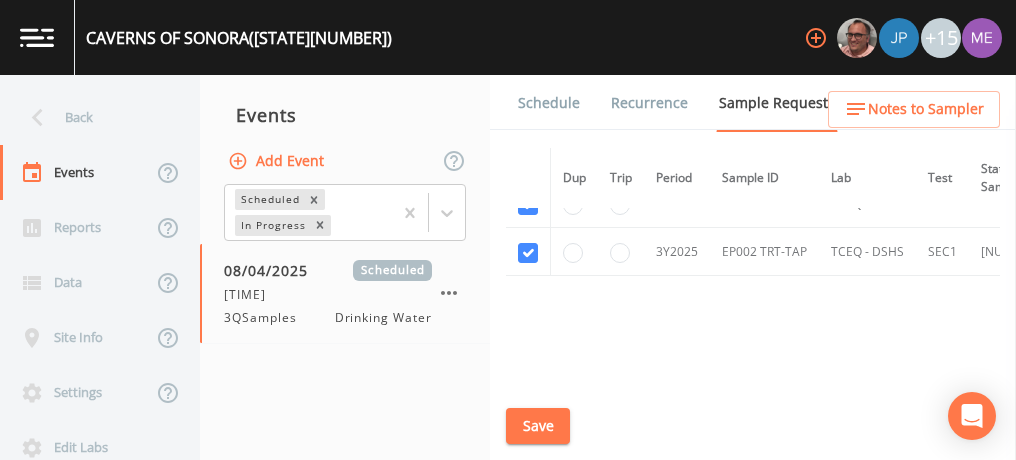 scroll, scrollTop: 150, scrollLeft: 0, axis: vertical 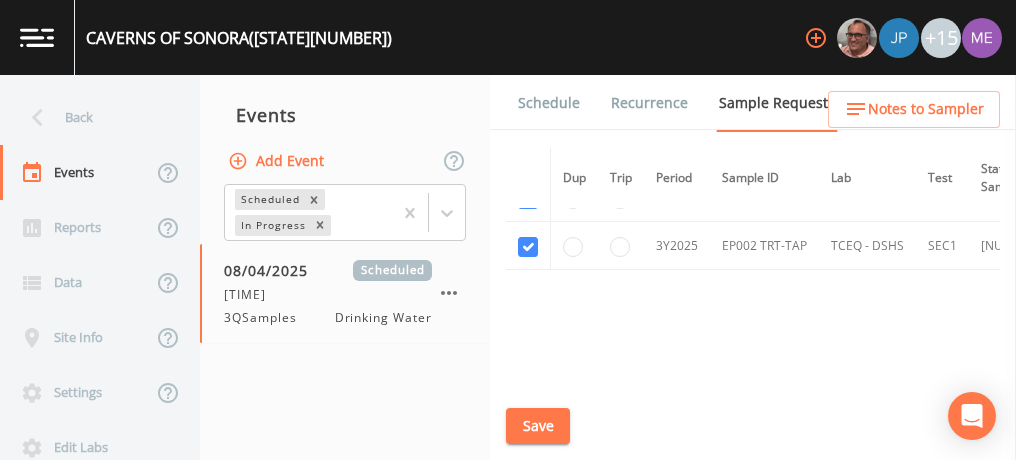 click on "Schedule" at bounding box center (549, 103) 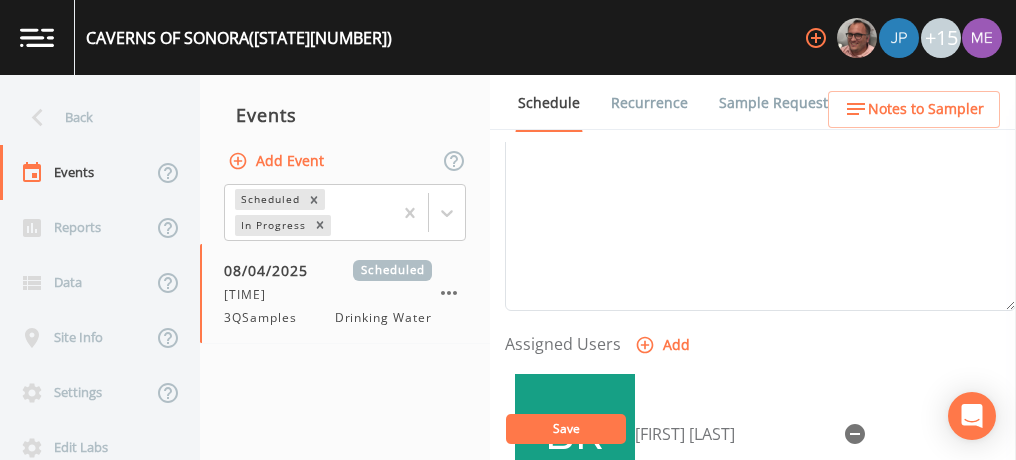 scroll, scrollTop: 685, scrollLeft: 0, axis: vertical 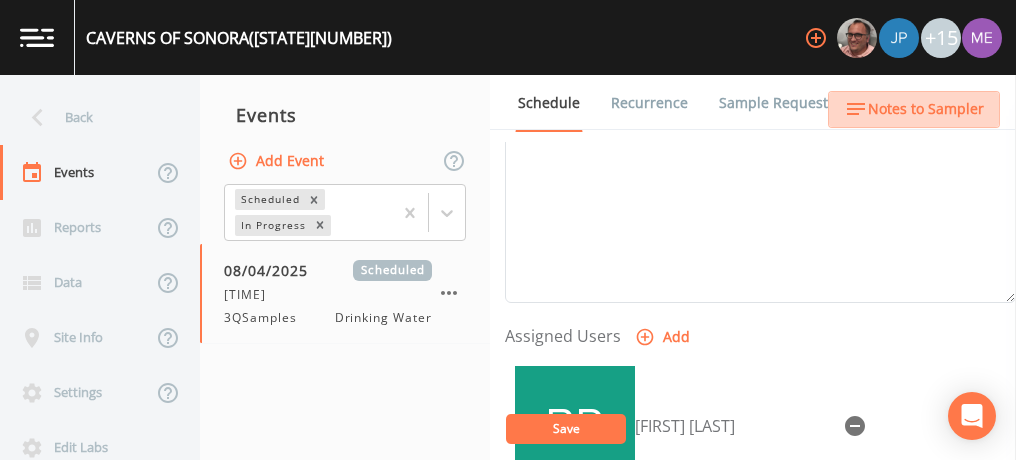 click on "Notes to Sampler" at bounding box center [926, 109] 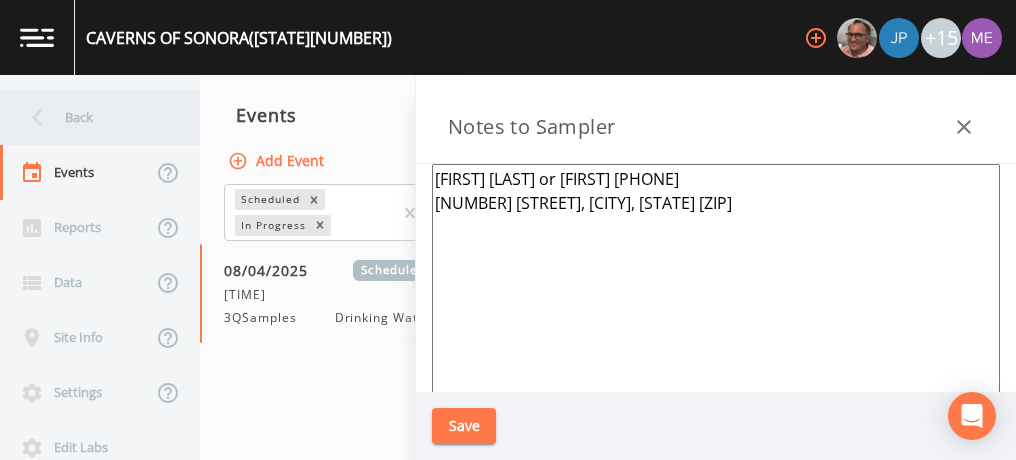 click on "Back" at bounding box center [90, 117] 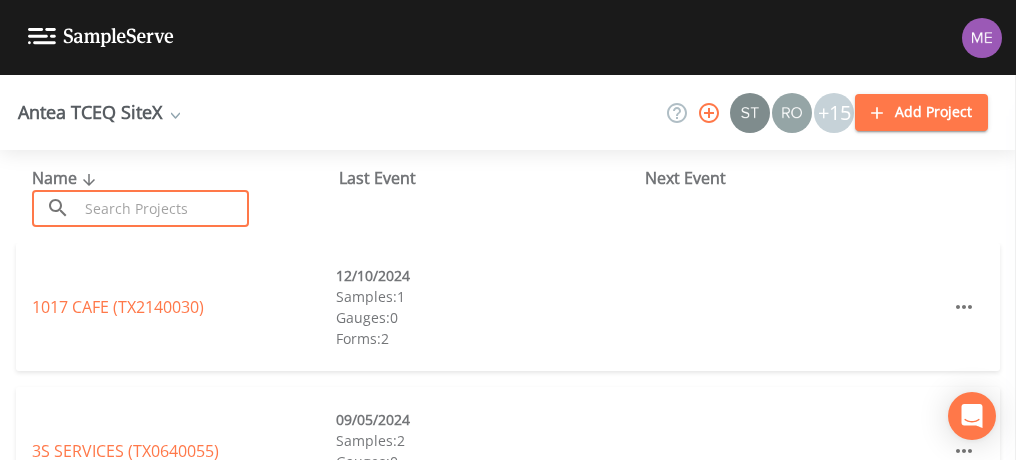 click at bounding box center [163, 208] 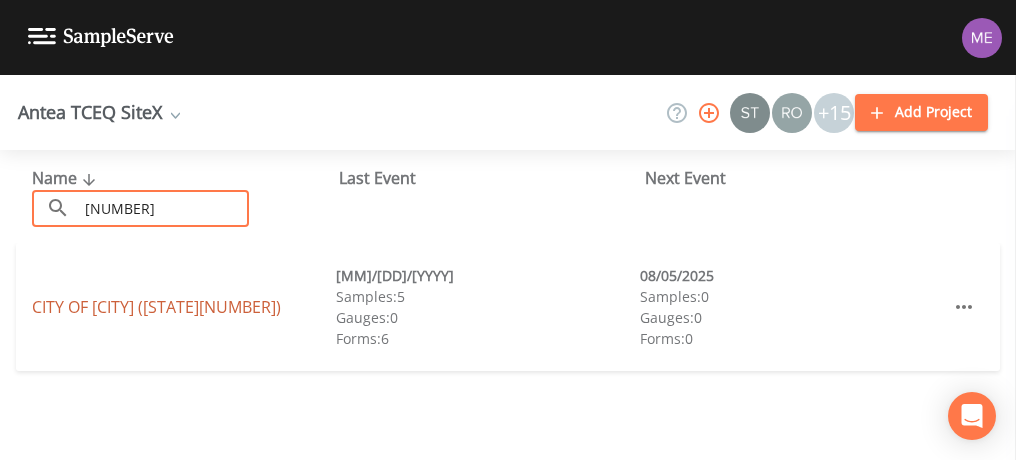 type on "[NUMBER]" 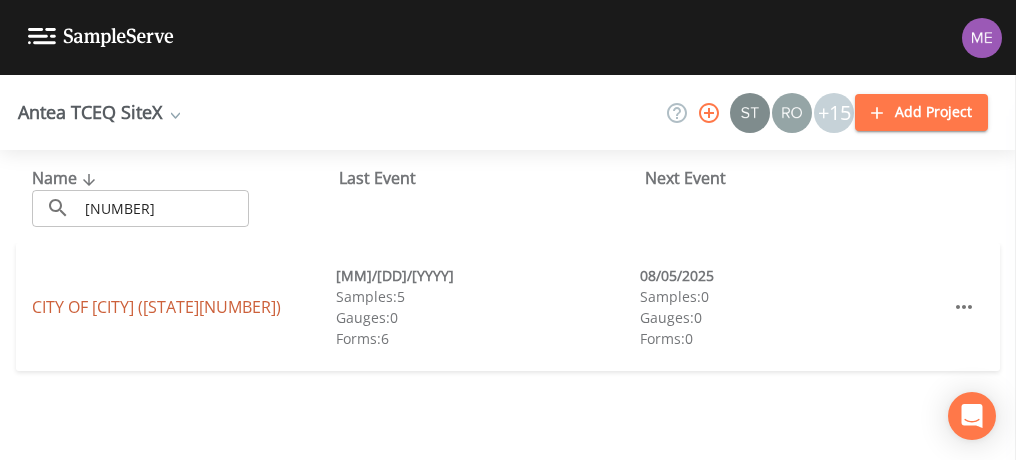 click on "CITY OF [CITY]   ([STATE][PHONE])" at bounding box center [156, 307] 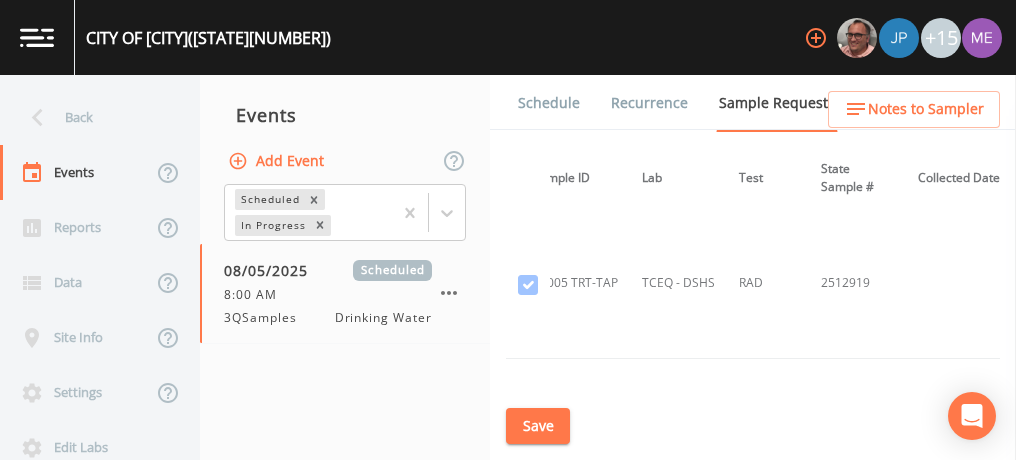 scroll, scrollTop: 3350, scrollLeft: 189, axis: both 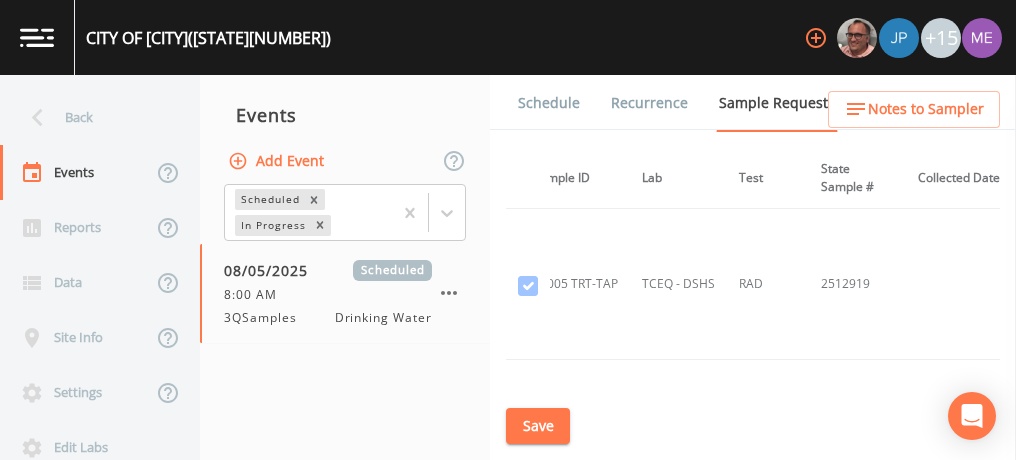click on "Schedule" at bounding box center (549, 103) 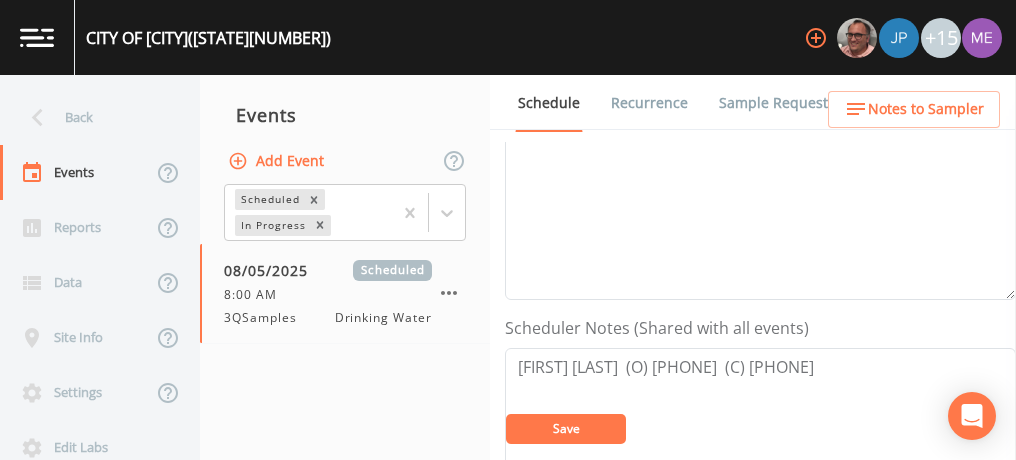 scroll, scrollTop: 389, scrollLeft: 0, axis: vertical 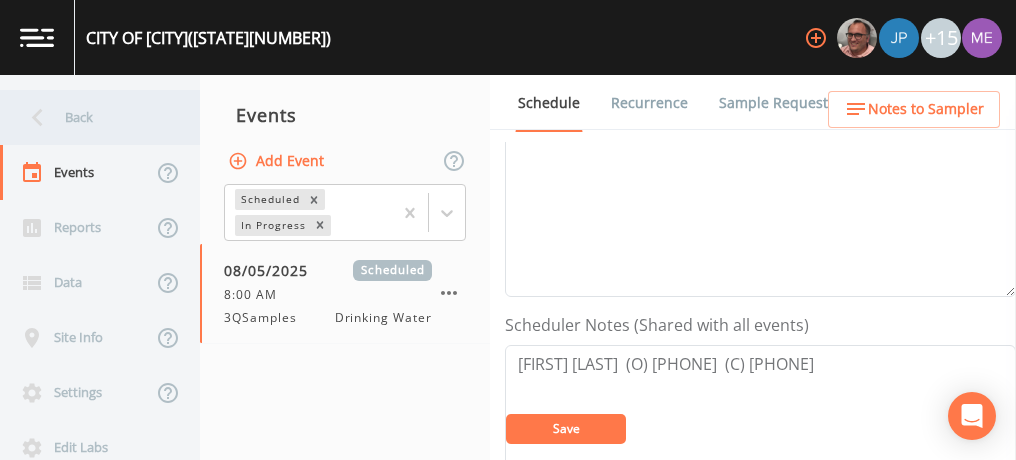 click on "Back" at bounding box center (90, 117) 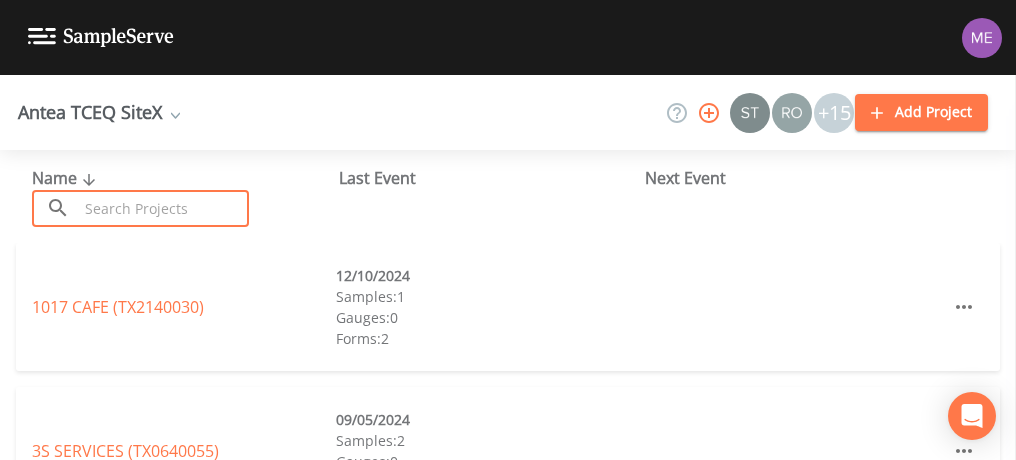 click at bounding box center (163, 208) 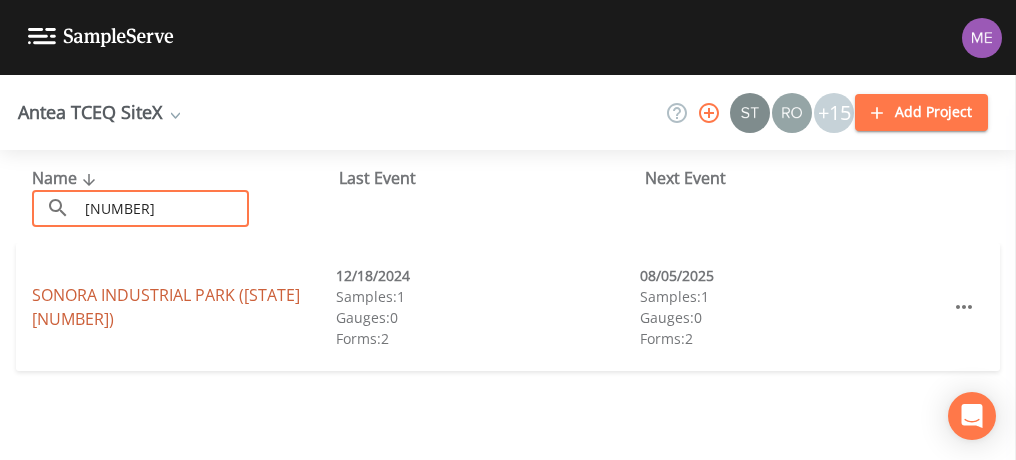 type on "[NUMBER]" 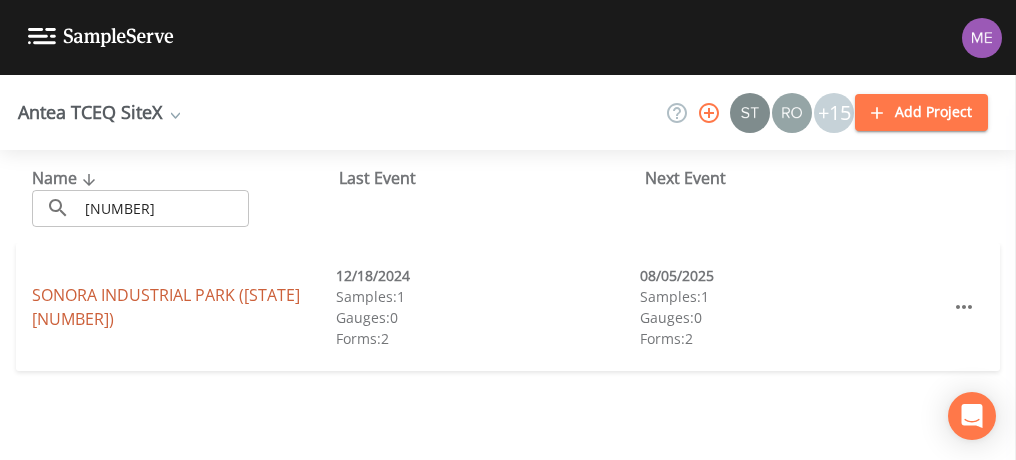 click on "SONORA INDUSTRIAL PARK   ([STATE][NUMBER])" at bounding box center [166, 307] 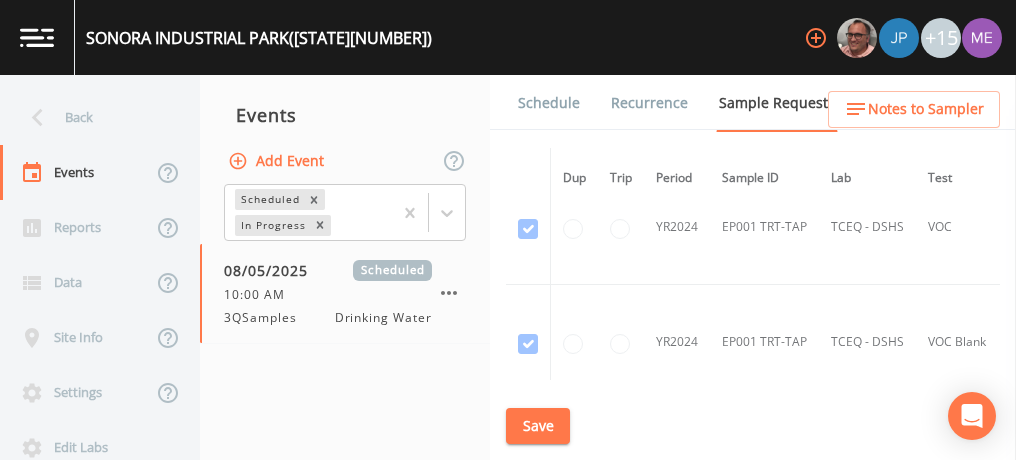 scroll, scrollTop: 180, scrollLeft: 0, axis: vertical 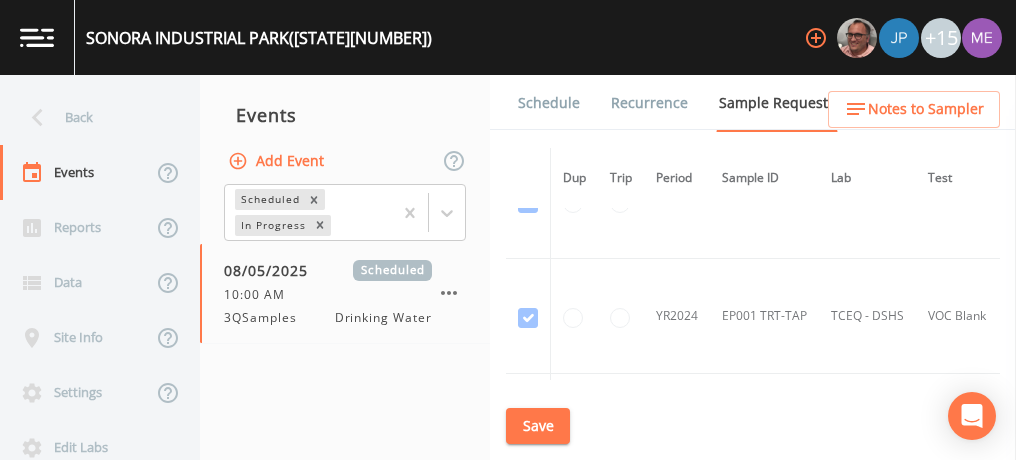 click on "YR2024" at bounding box center [677, 316] 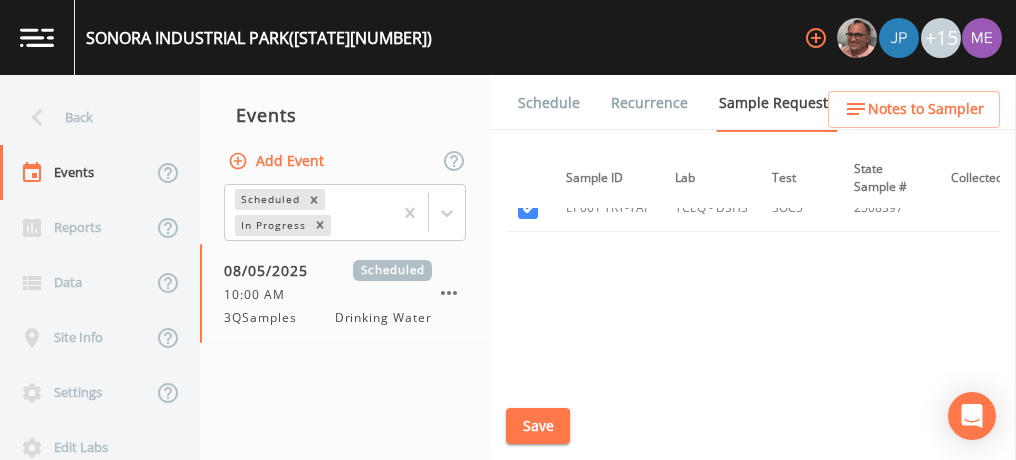 scroll, scrollTop: 755, scrollLeft: 156, axis: both 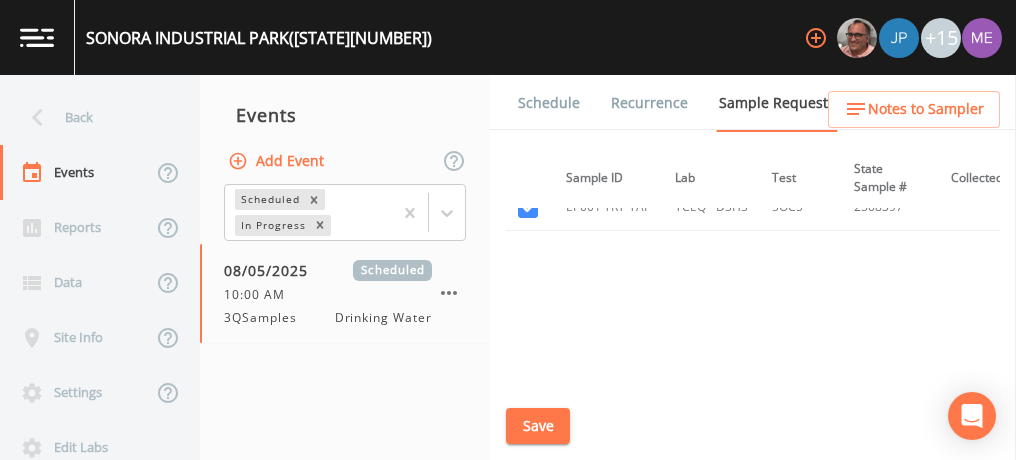 click on "Schedule" at bounding box center (549, 103) 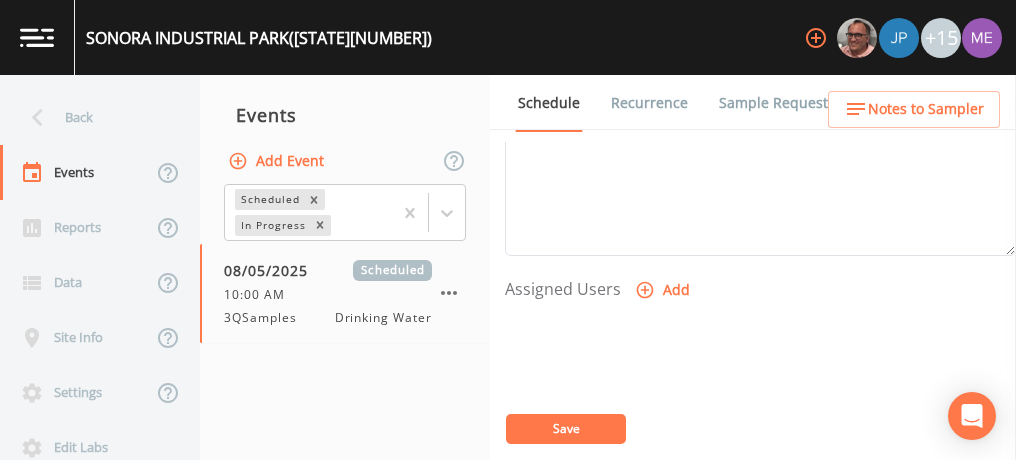 scroll, scrollTop: 746, scrollLeft: 0, axis: vertical 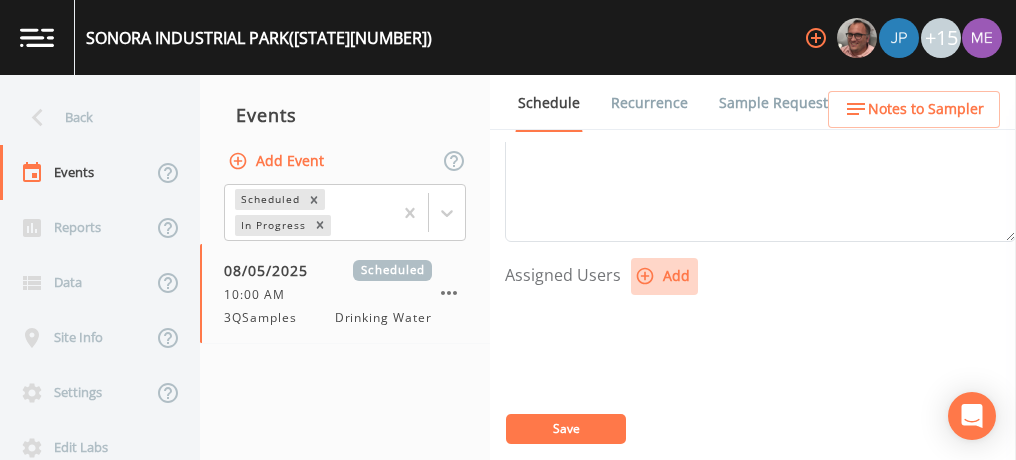 click 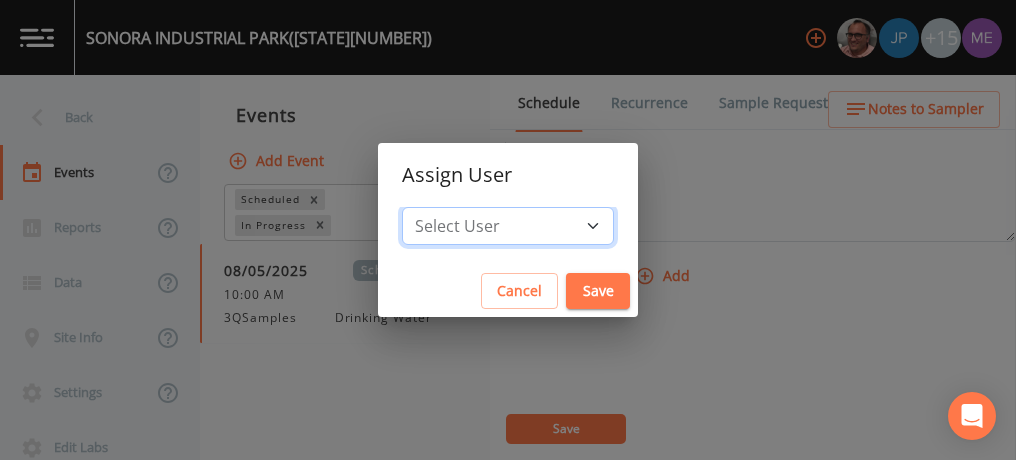 click on "Select User [FIRST] [LAST] [FIRST] [LAST]  [FIRST] [LAST]  [FIRST] [LAST]   [FIRST] [LAST] [FIRST] [LAST] [FIRST] [LAST] [FIRST] [LAST] [FIRST] [LAST] [FIRST] [LAST] [EMAIL] [FIRST] [LAST] [FIRST] [LAST] [FIRST] [LAST] [FIRST] [LAST] [FIRST] [LAST] [EMAIL]" at bounding box center [508, 226] 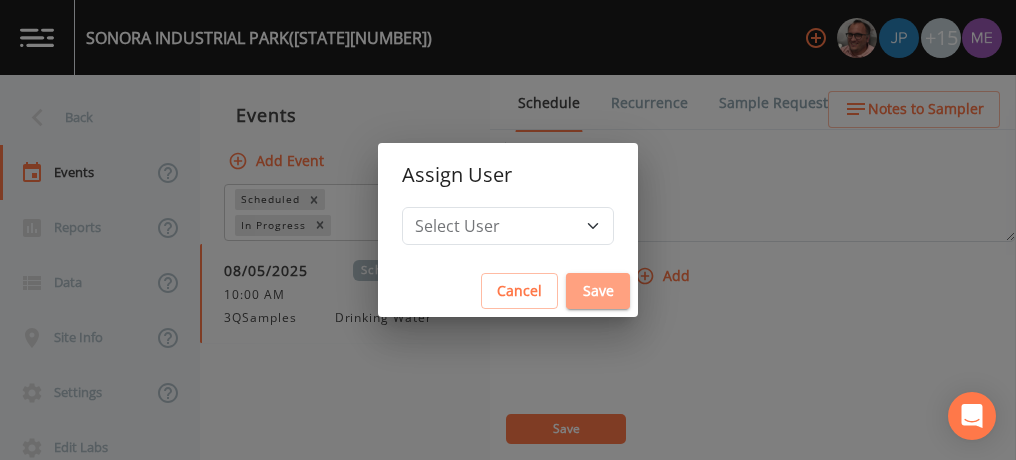 click on "Save" at bounding box center (598, 291) 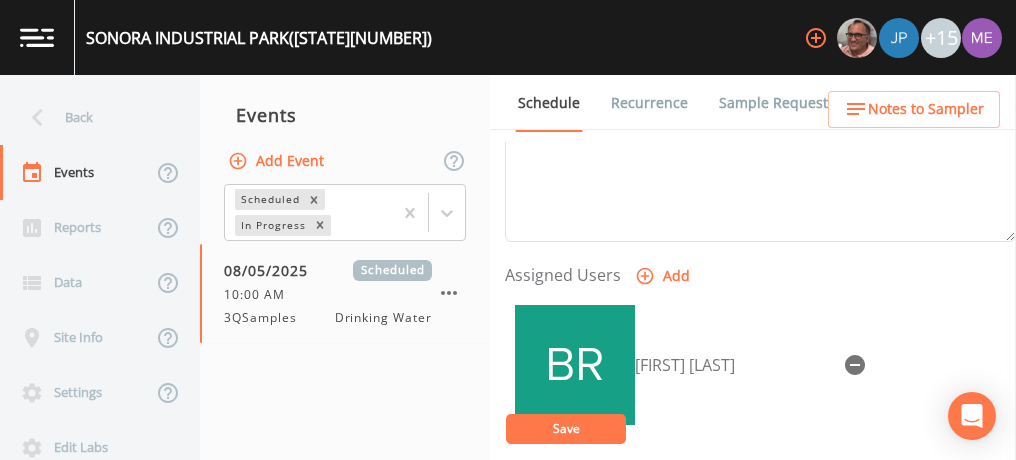 click on "Save" at bounding box center (566, 428) 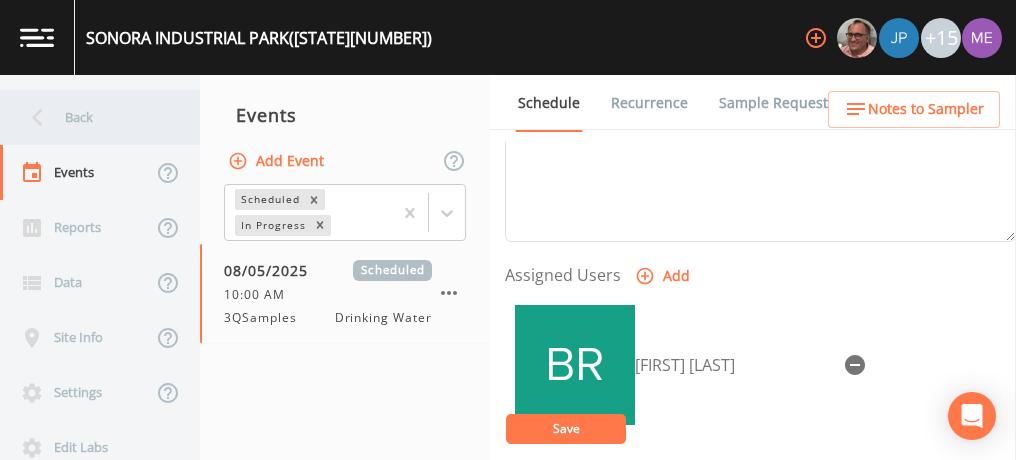click on "Back" at bounding box center (90, 117) 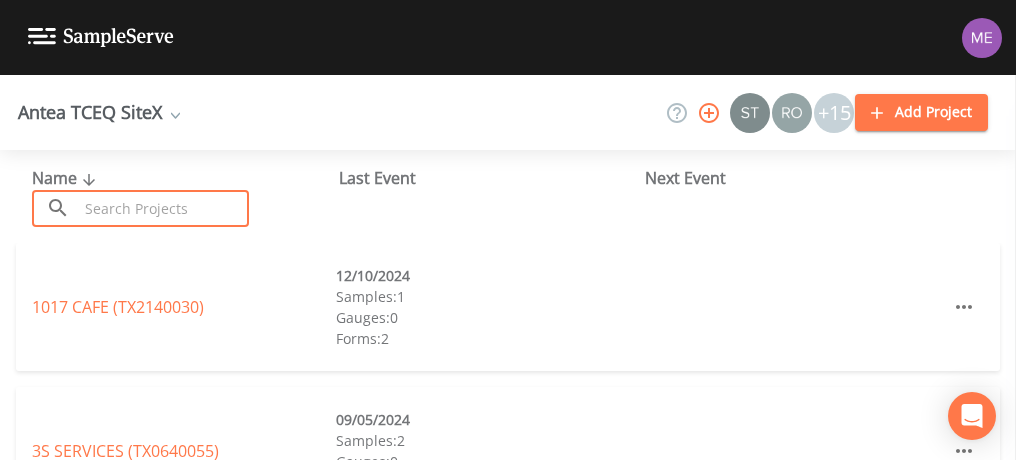 click at bounding box center (163, 208) 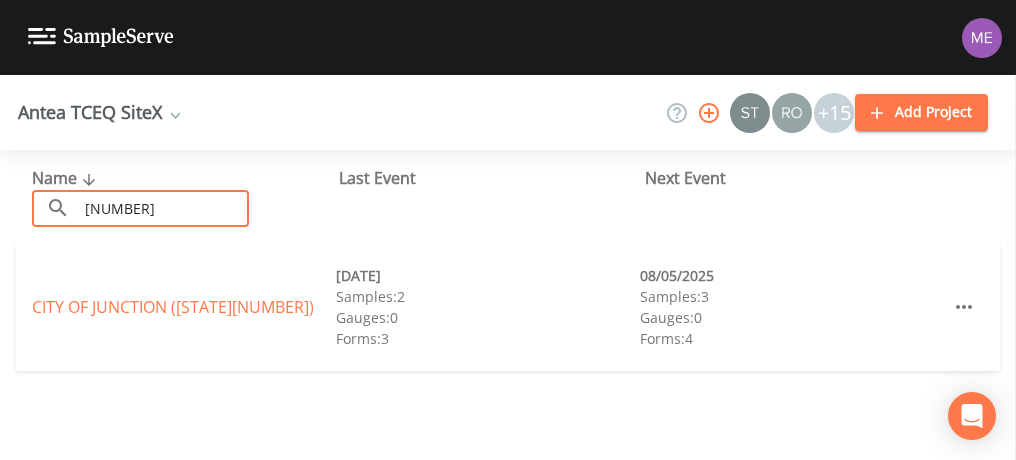 type on "[NUMBER]" 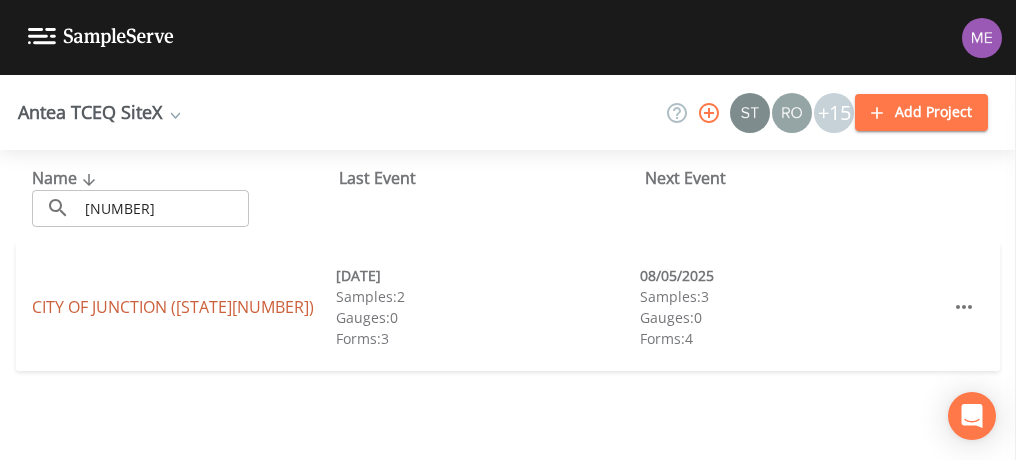 click on "CITY OF JUNCTION   ([STATE][NUMBER])" at bounding box center [173, 307] 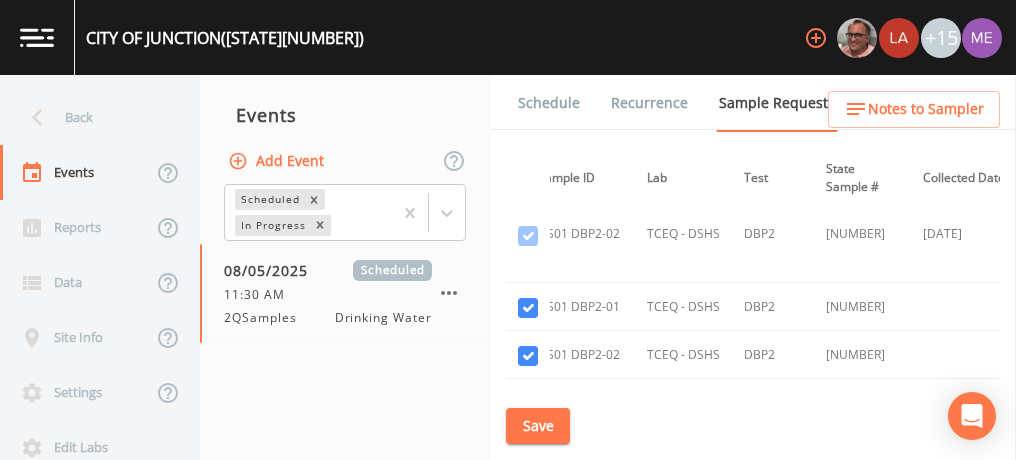 scroll, scrollTop: 2852, scrollLeft: 186, axis: both 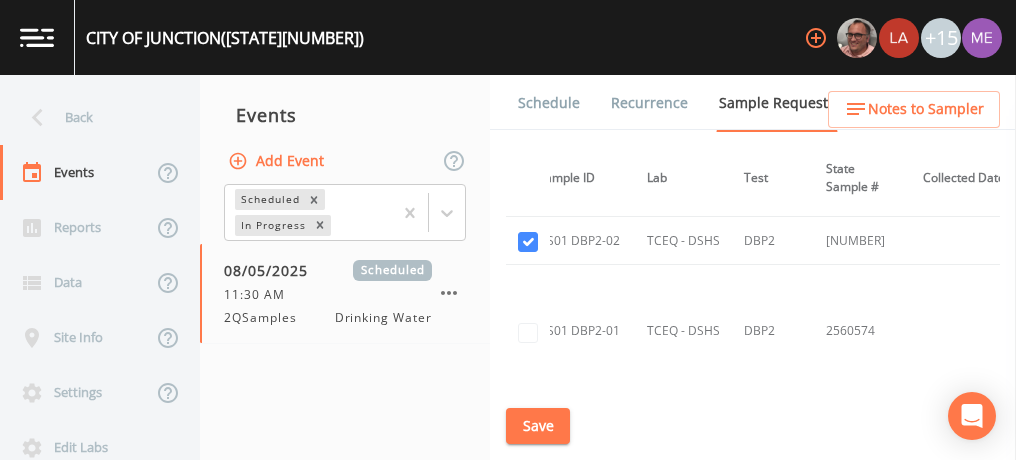 click on "Schedule" at bounding box center (549, 103) 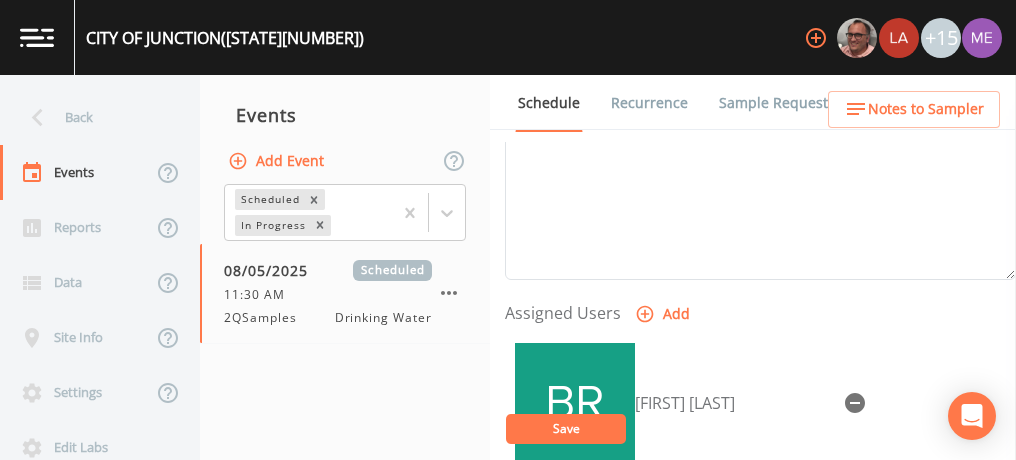 scroll, scrollTop: 714, scrollLeft: 0, axis: vertical 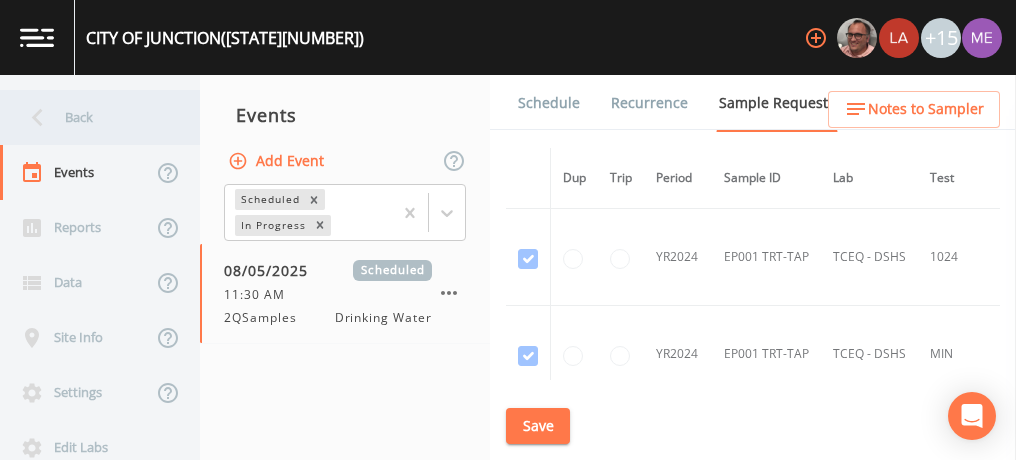 click on "Back" at bounding box center [90, 117] 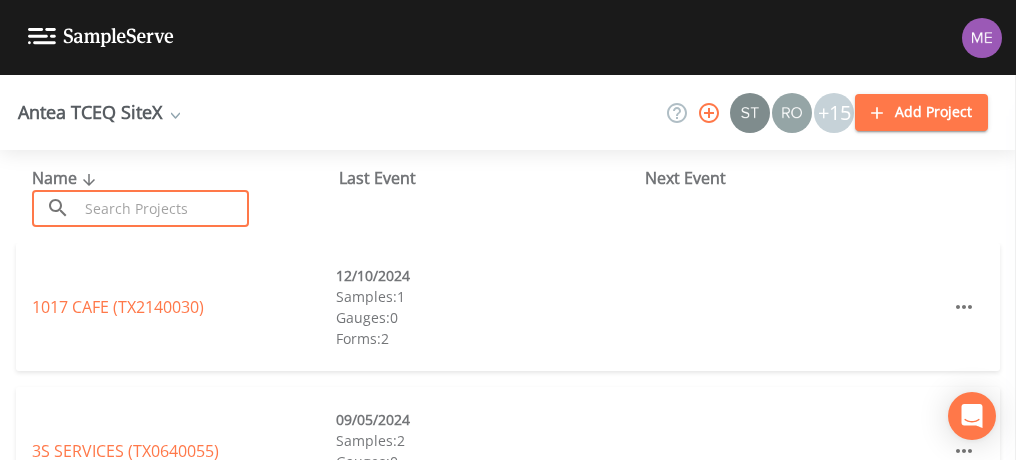 click at bounding box center (163, 208) 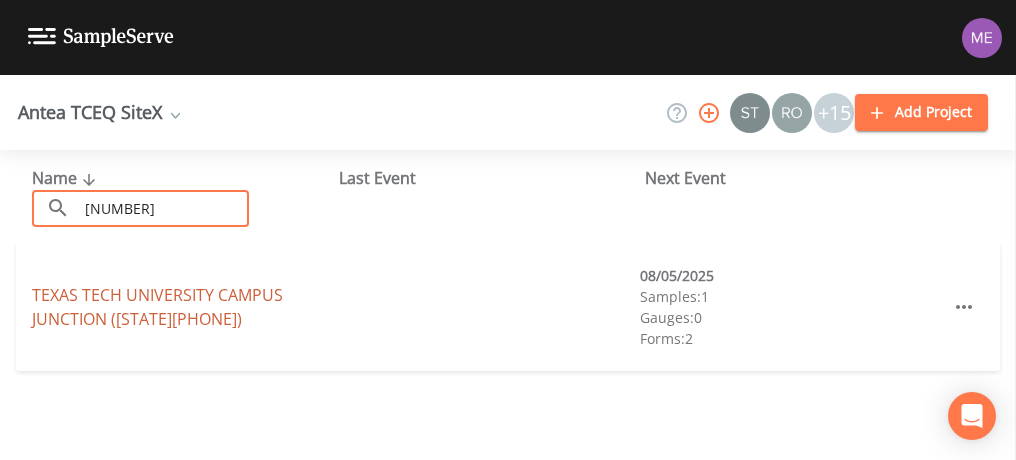 type on "[NUMBER]" 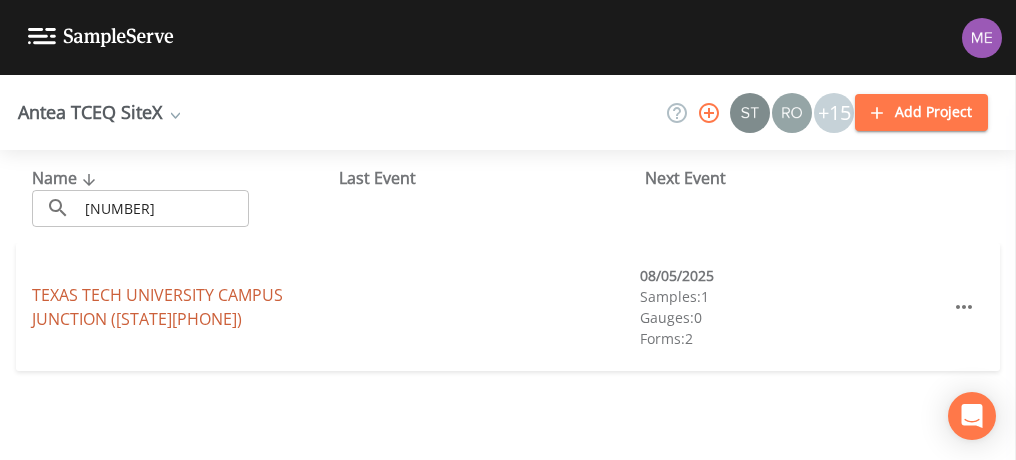 click on "TEXAS TECH UNIVERSITY CAMPUS JUNCTION   ([STATE][NUMBER])" at bounding box center (157, 307) 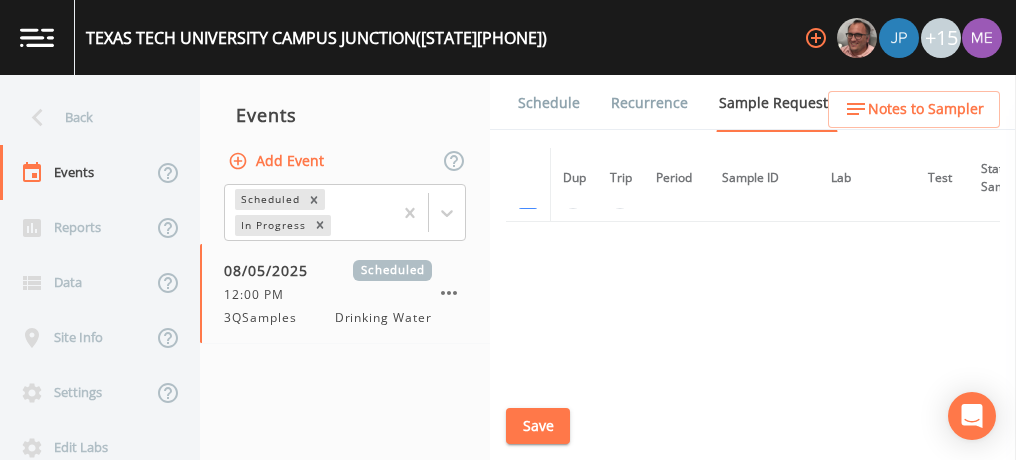 scroll, scrollTop: 267, scrollLeft: 0, axis: vertical 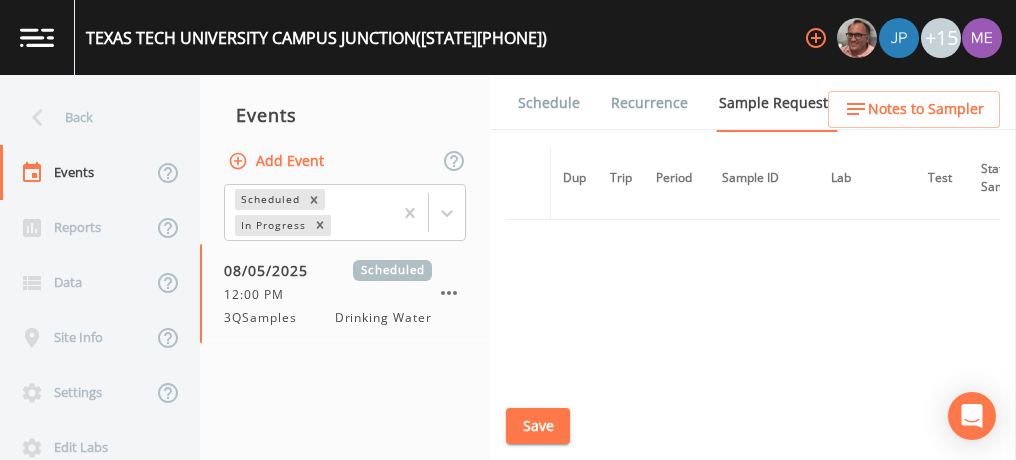 click on "Schedule" at bounding box center (549, 103) 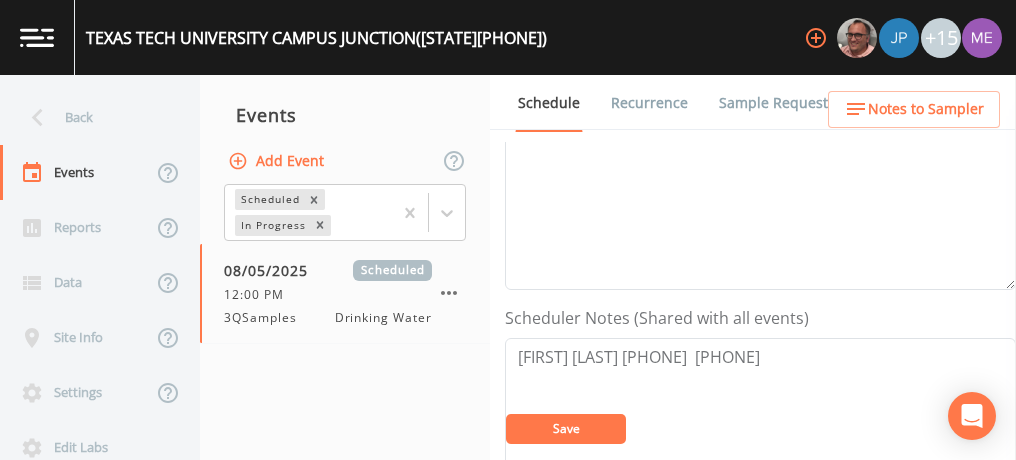 scroll, scrollTop: 397, scrollLeft: 0, axis: vertical 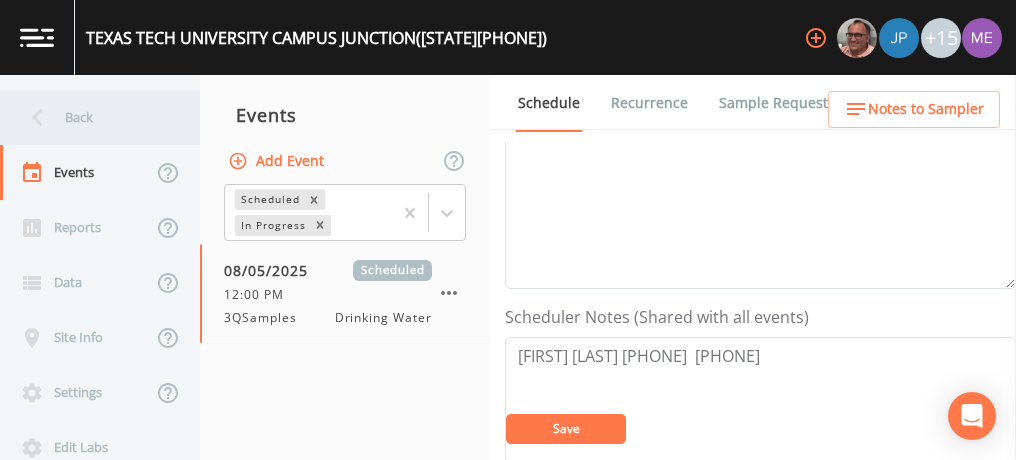 click on "Back" at bounding box center (90, 117) 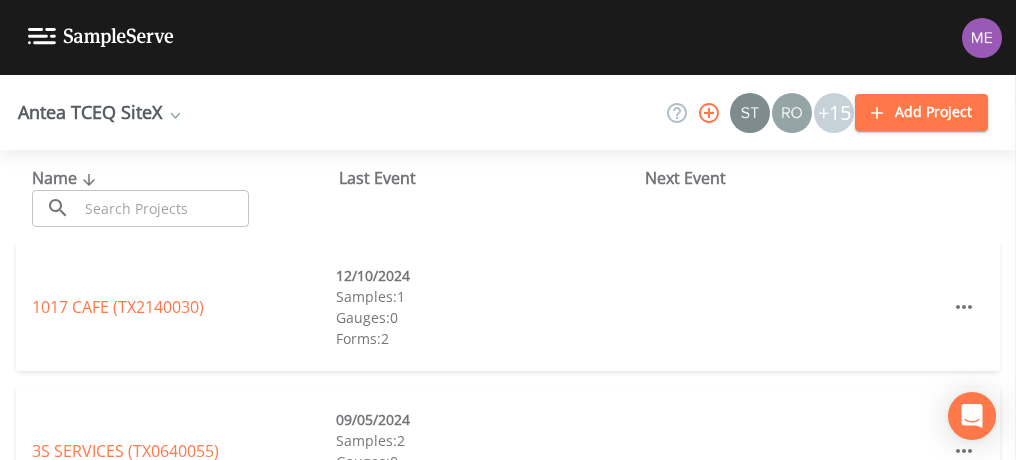 click at bounding box center [163, 208] 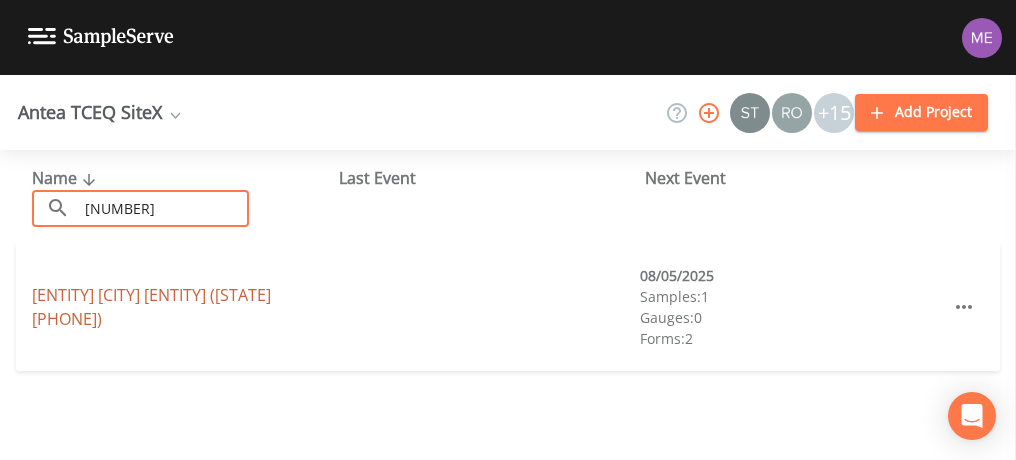 type on "[NUMBER]" 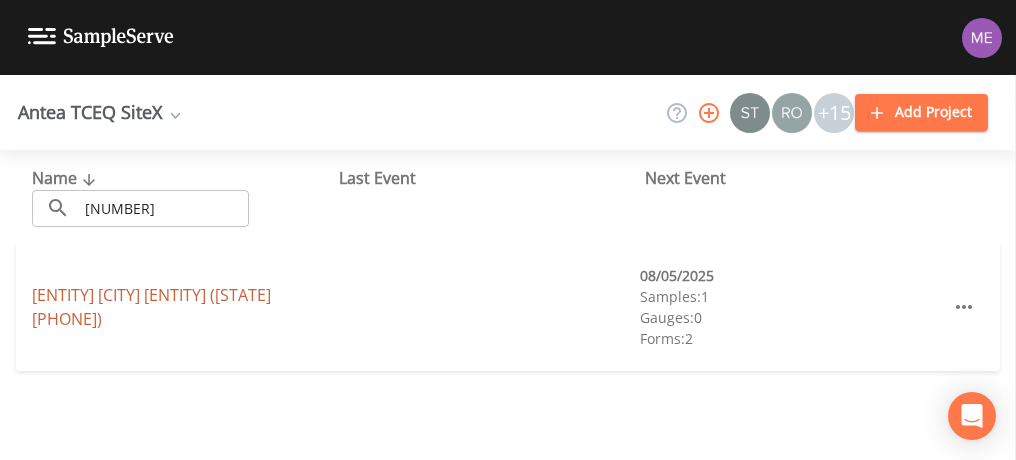 click on "TPWD SOUTH LLANO RIVER STATE PARK   ([STATE][NUMBER])" at bounding box center (151, 307) 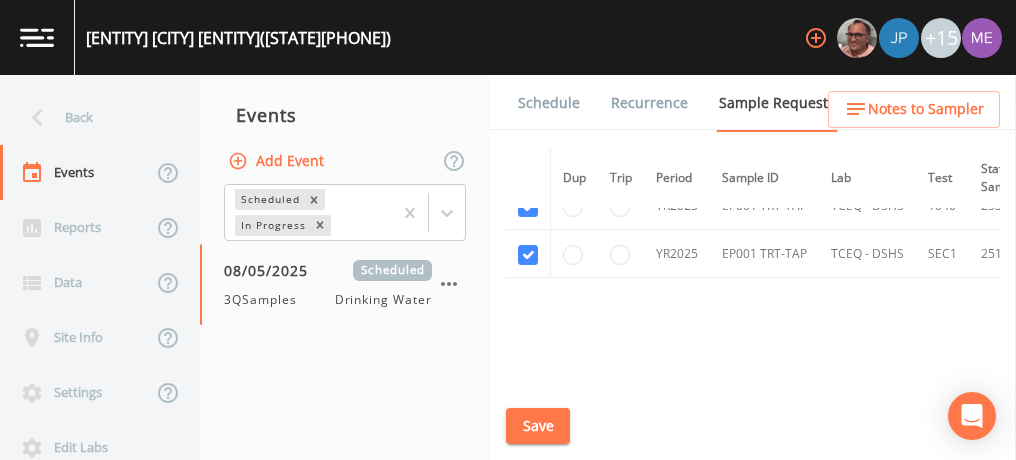 scroll, scrollTop: 259, scrollLeft: 0, axis: vertical 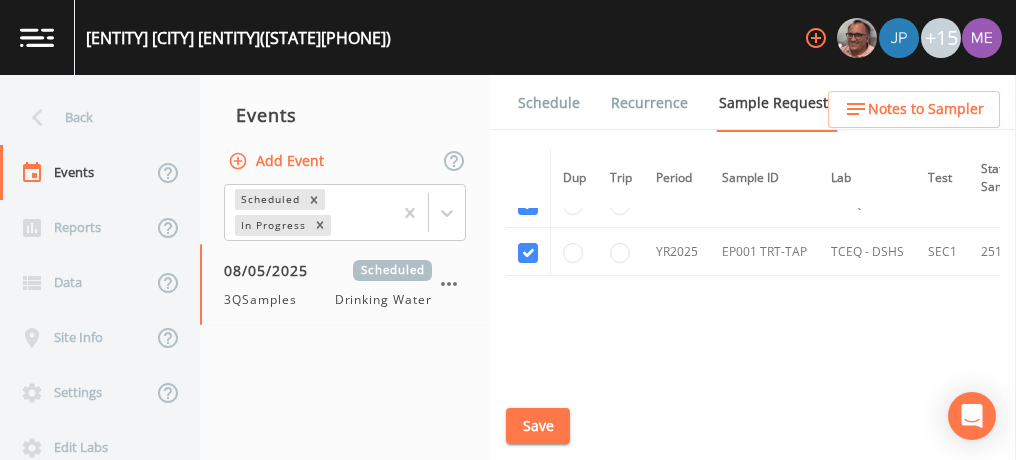 click on "Schedule" at bounding box center [549, 103] 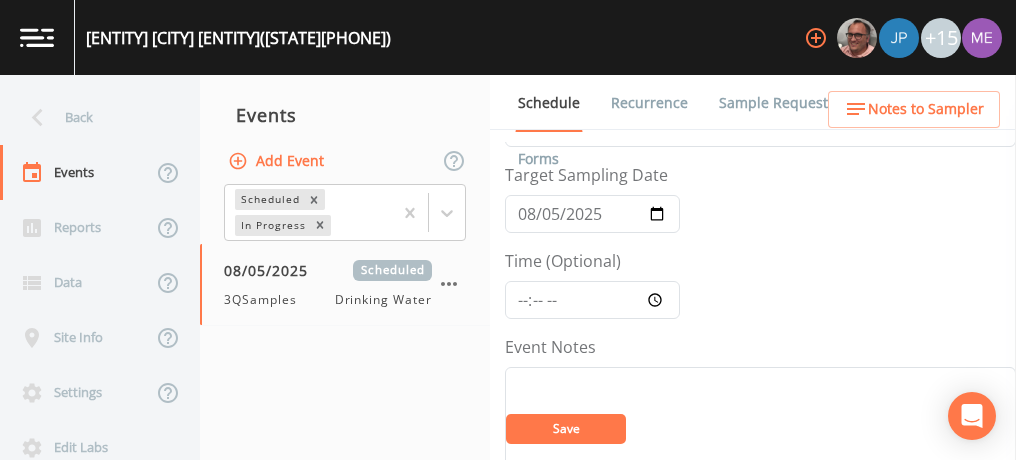 scroll, scrollTop: 68, scrollLeft: 0, axis: vertical 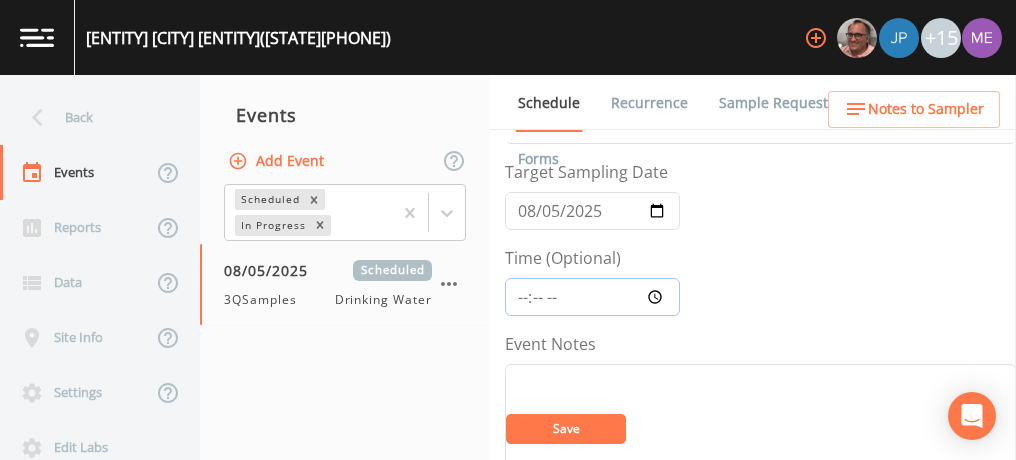 click on "Time (Optional)" at bounding box center [592, 297] 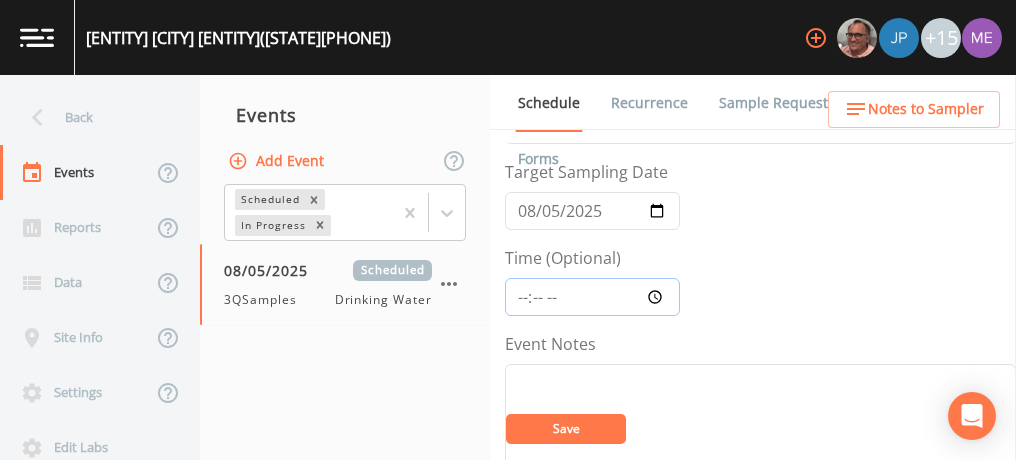 type on "13:00" 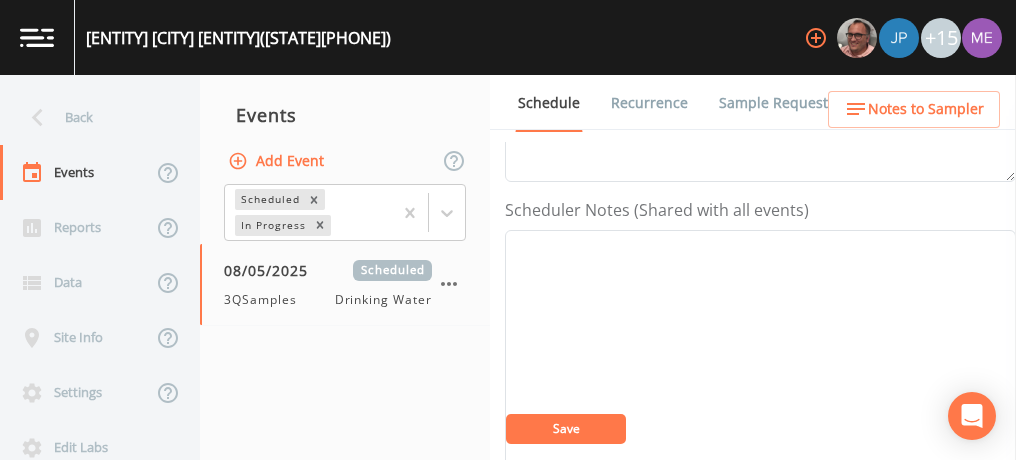 scroll, scrollTop: 505, scrollLeft: 0, axis: vertical 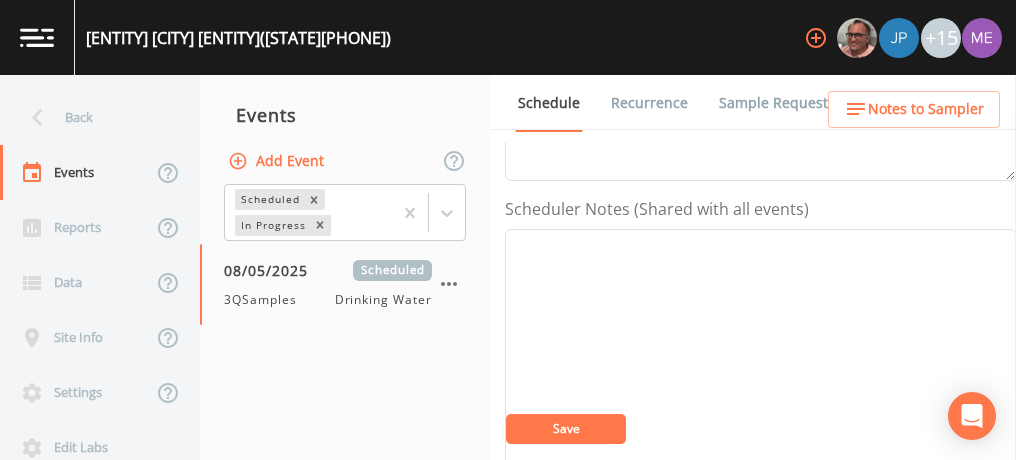 click on "Save" at bounding box center (566, 429) 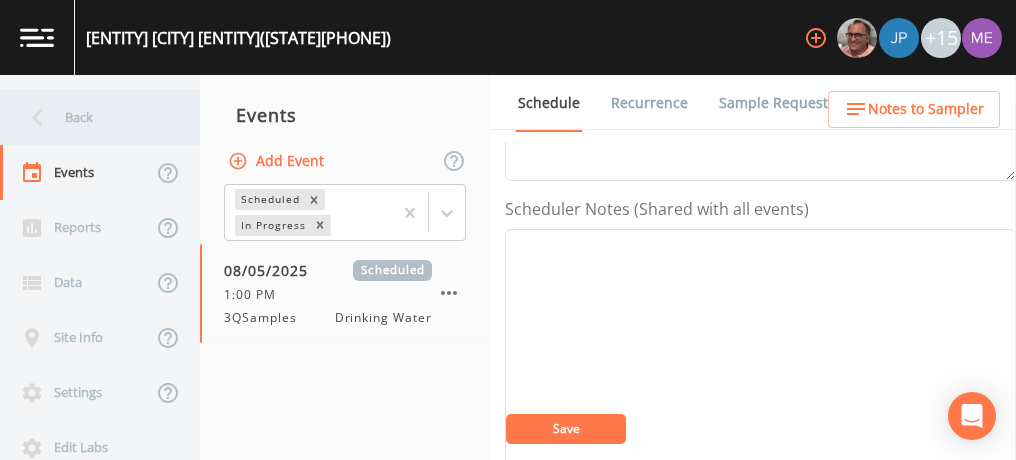 click on "Back" at bounding box center [90, 117] 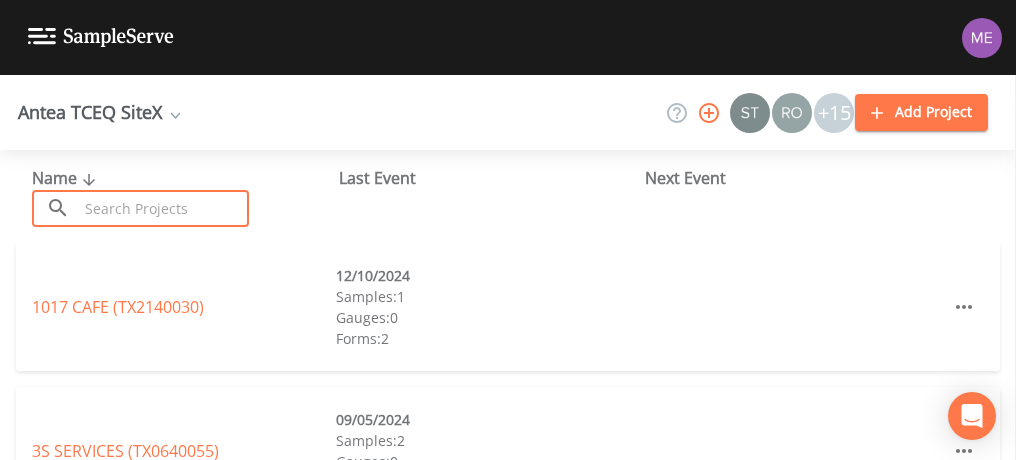 click at bounding box center (163, 208) 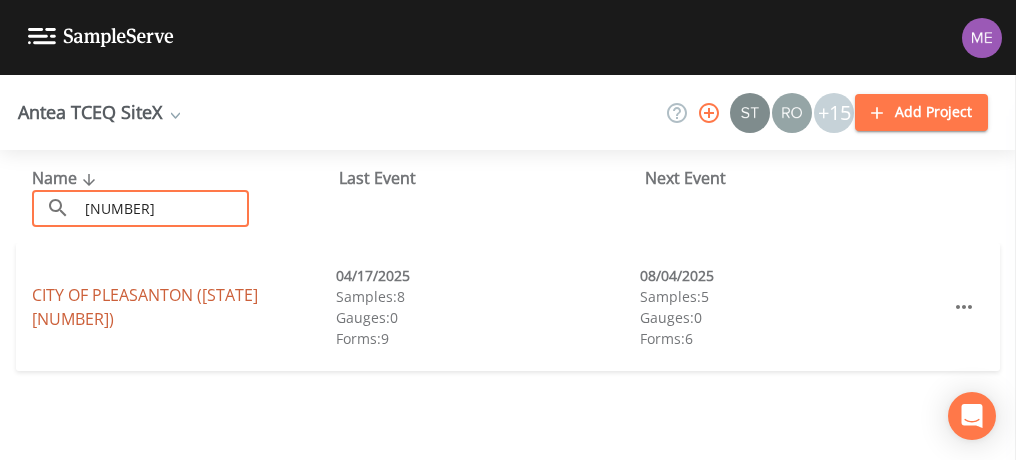 type on "[NUMBER]" 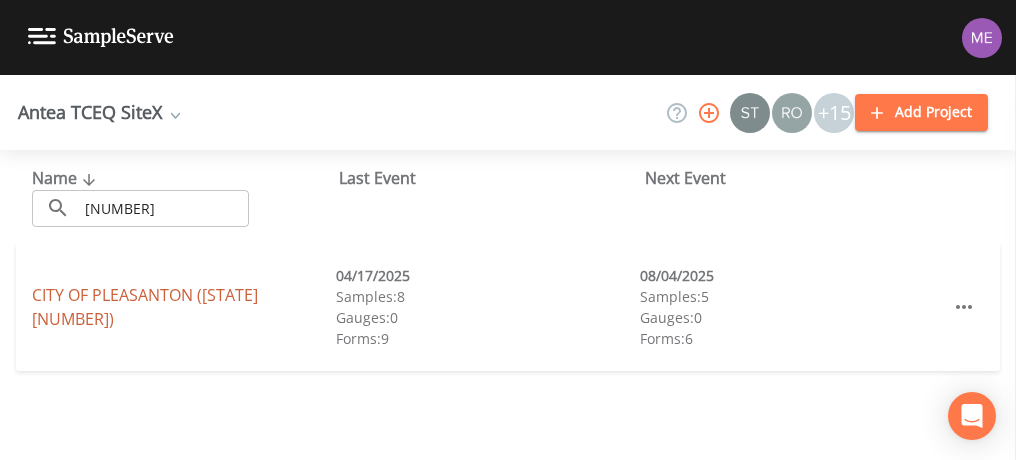 click on "CITY OF [CITY]   ([STATE][PHONE])" at bounding box center [145, 307] 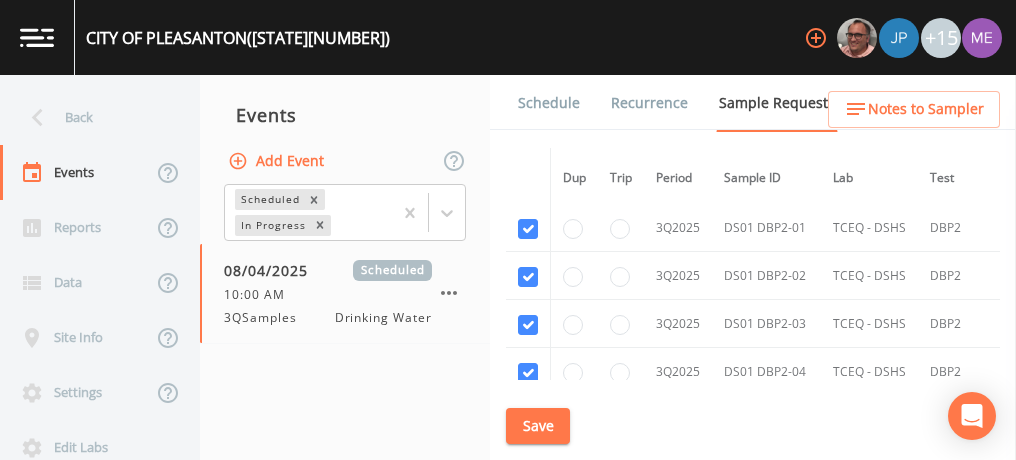scroll, scrollTop: 7228, scrollLeft: 0, axis: vertical 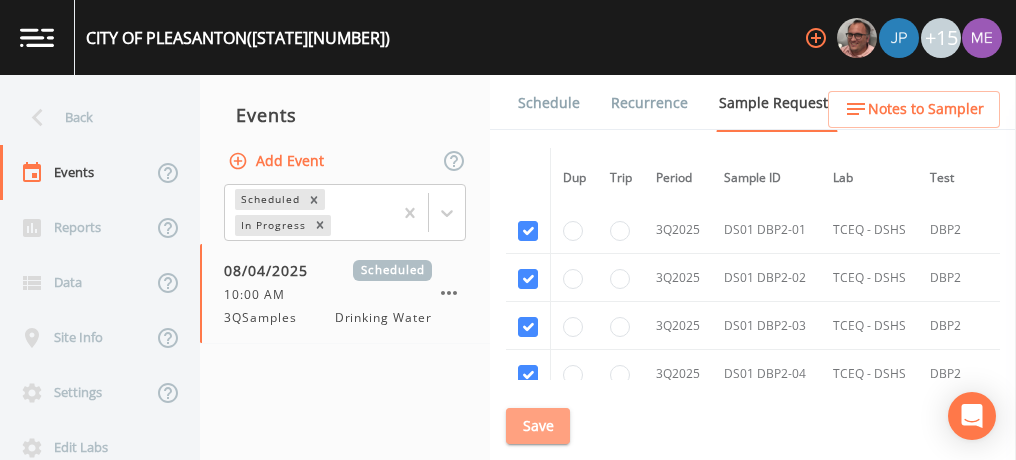 click on "Save" at bounding box center [538, 426] 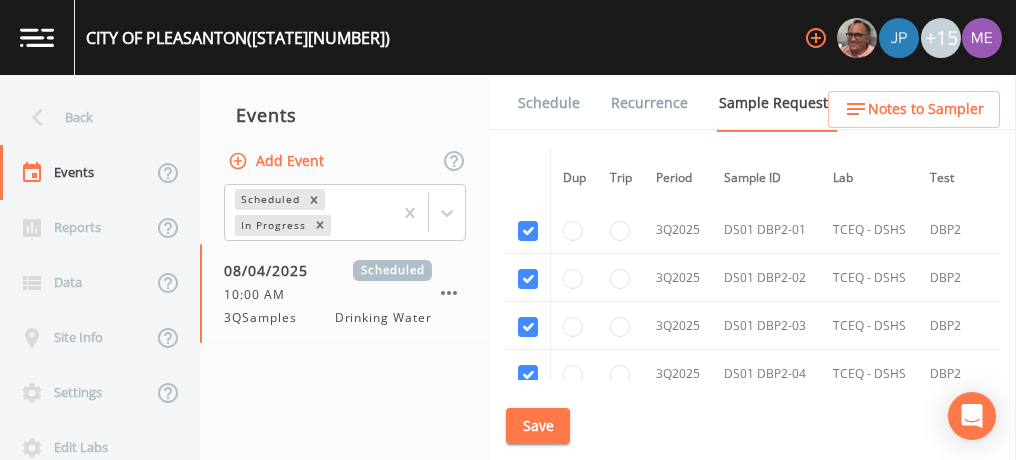 click on "Schedule" at bounding box center (549, 103) 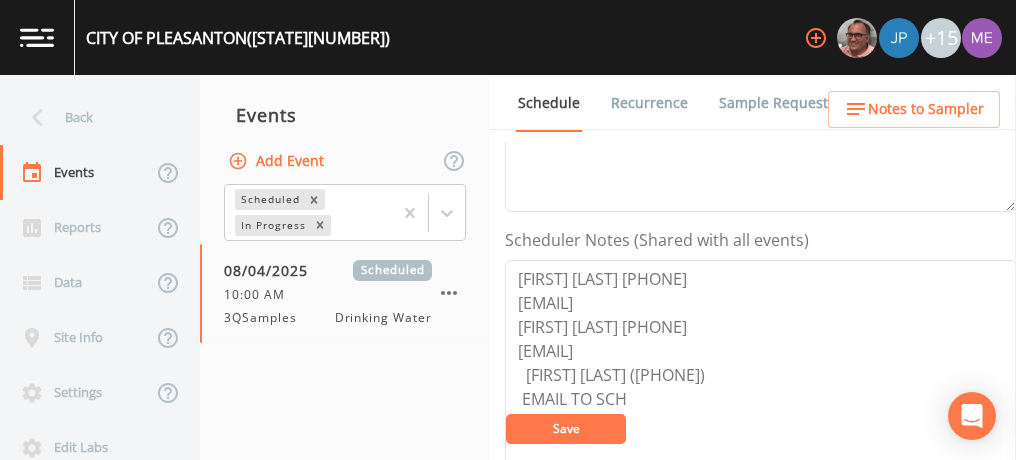 scroll, scrollTop: 473, scrollLeft: 0, axis: vertical 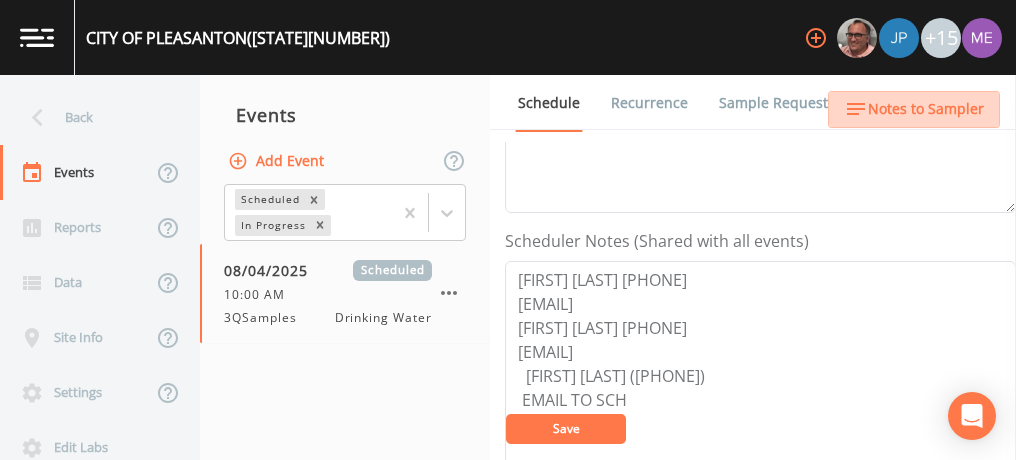 click on "Notes to Sampler" at bounding box center (926, 109) 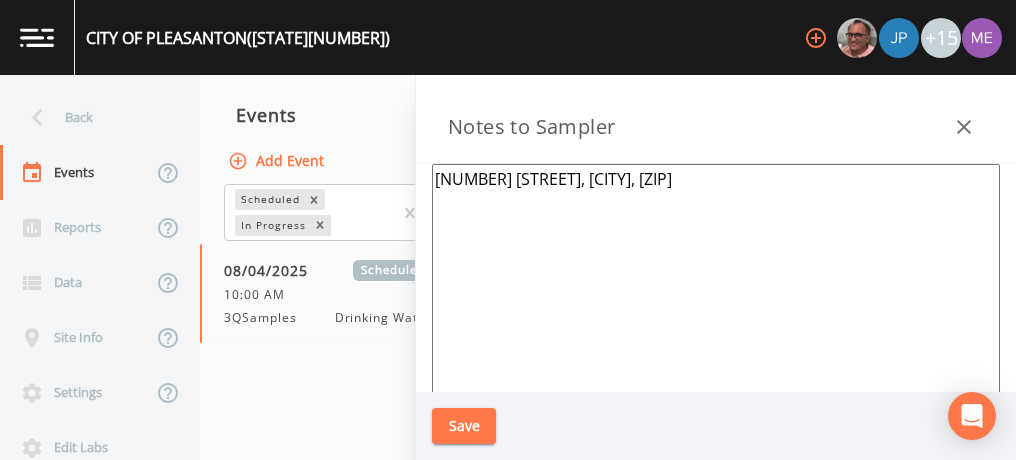 click on "Events Add Event Scheduled In Progress [DATE] Scheduled [TIME] 3QSamples Drinking Water" at bounding box center [345, 267] 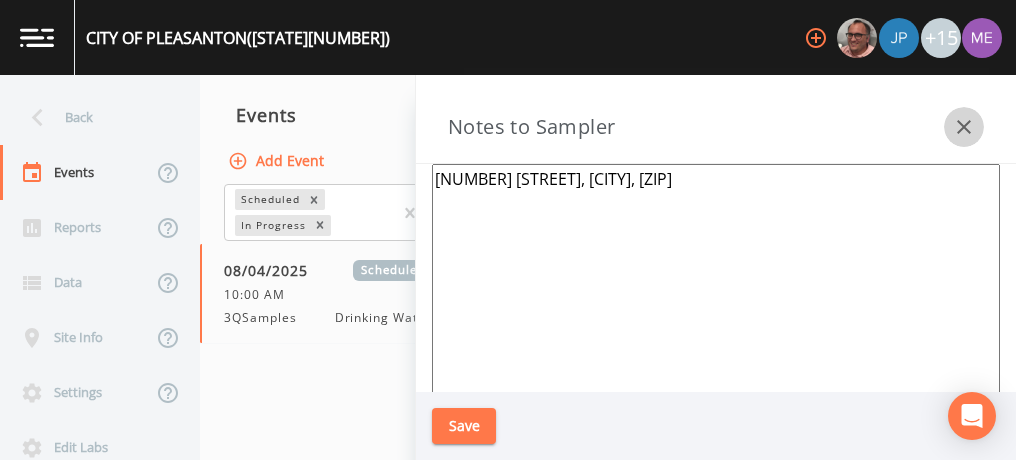 click 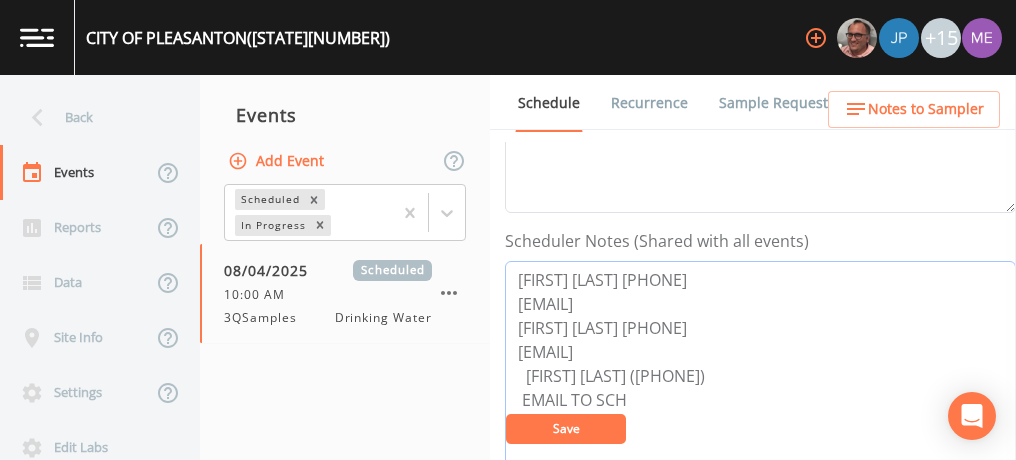drag, startPoint x: 515, startPoint y: 271, endPoint x: 724, endPoint y: 264, distance: 209.11719 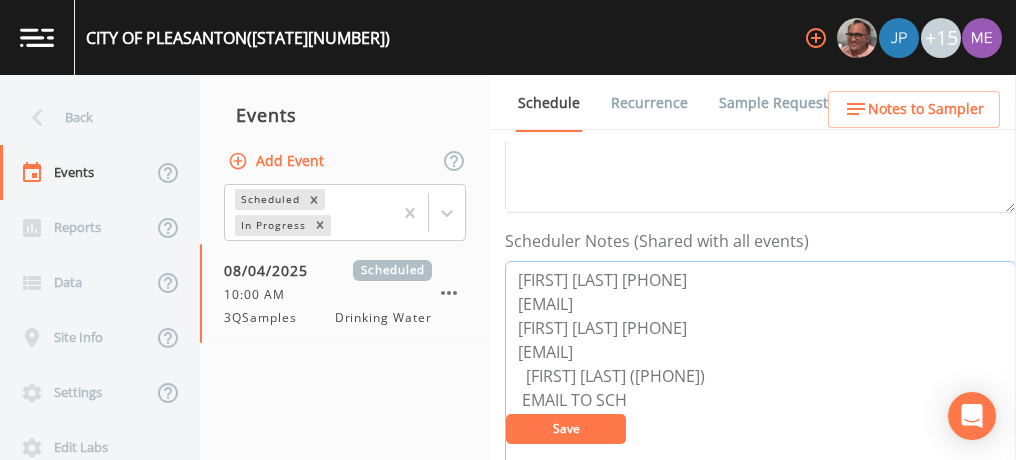 click on "[FIRST] [LAST] [PHONE]
[EMAIL]
[FIRST] [LAST] [PHONE]
[EMAIL]
[FIRST] [LAST] ([PHONE])
EMAIL TO SCH
[NUMBER] [STREET], [CITY], [ZIP]" at bounding box center (760, 388) 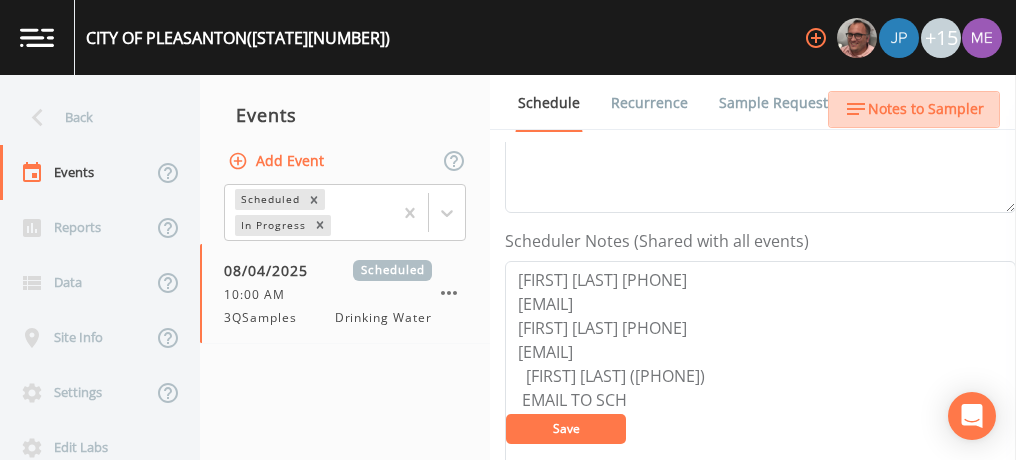 click on "Notes to Sampler" at bounding box center (926, 109) 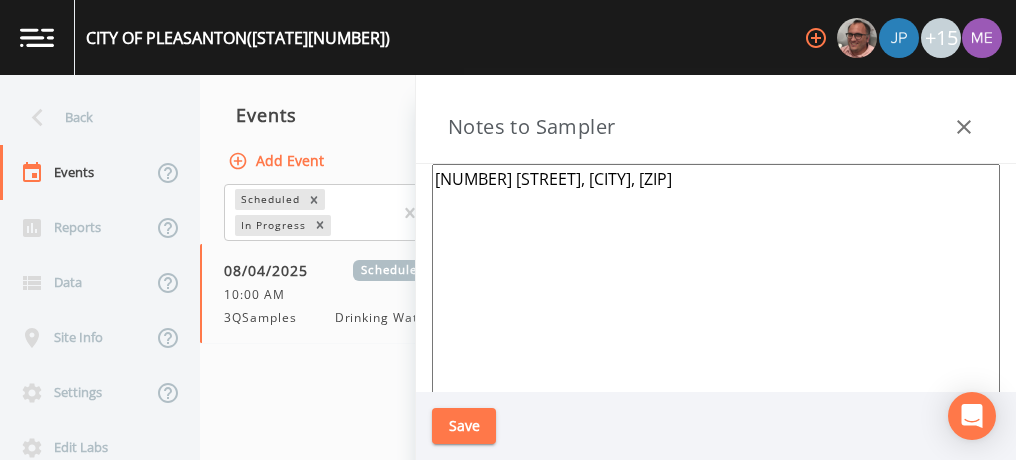 click on "[NUMBER] [STREET], [CITY], [ZIP]" at bounding box center [716, 407] 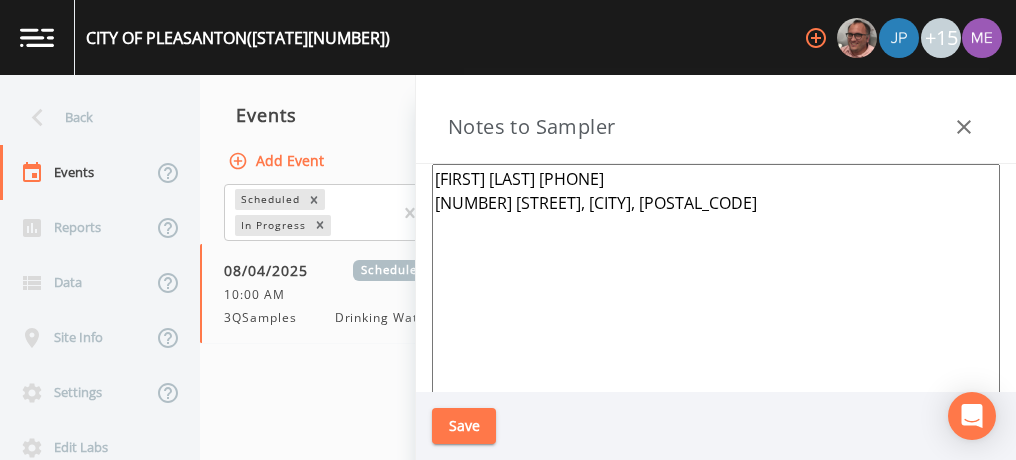 type on "[FIRST] [LAST] [PHONE]
[NUMBER] [STREET], [CITY], [POSTAL_CODE]" 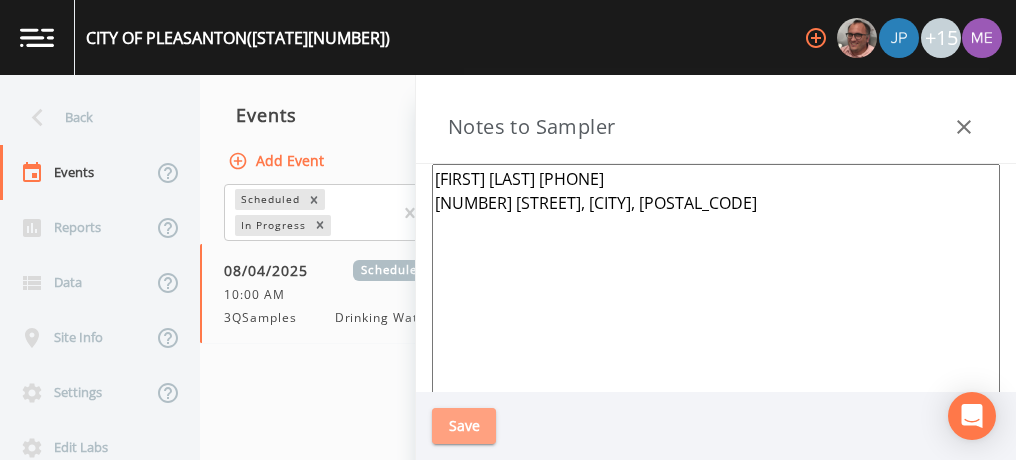 click on "Save" at bounding box center [464, 426] 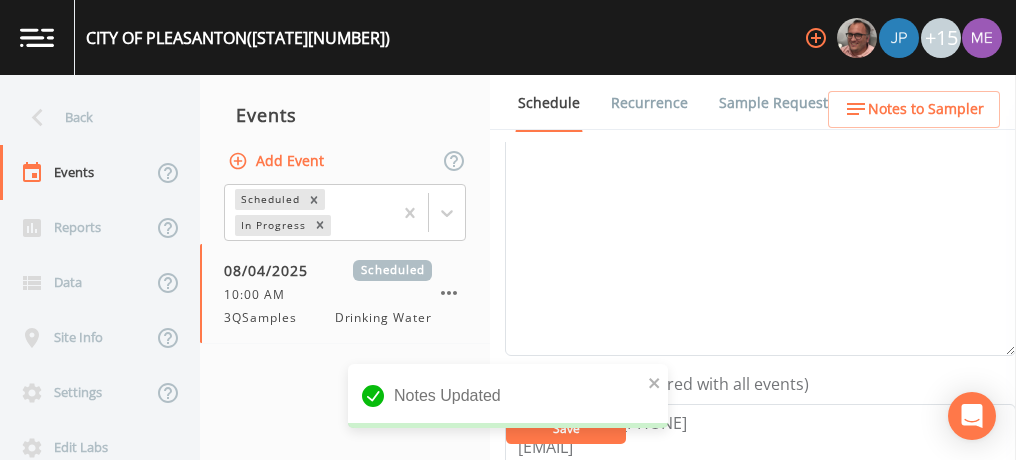 scroll, scrollTop: 329, scrollLeft: 0, axis: vertical 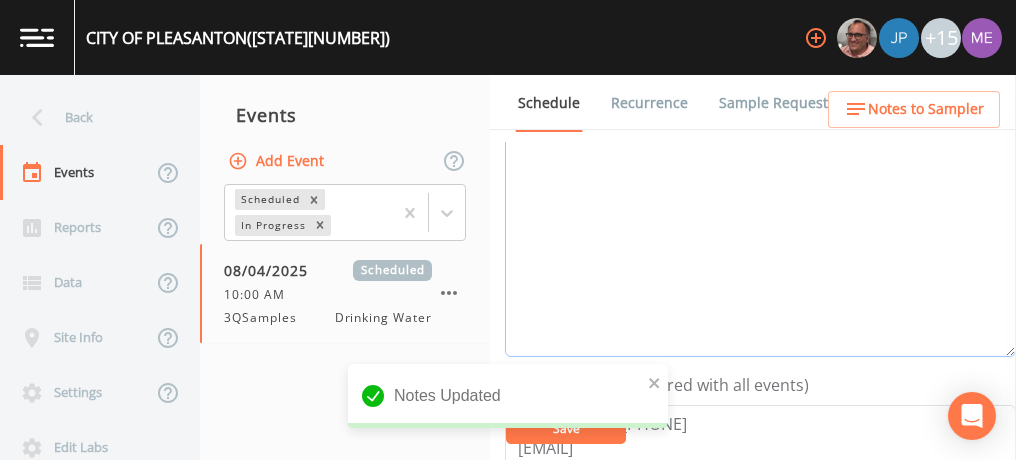 click on "Event Notes" at bounding box center [760, 230] 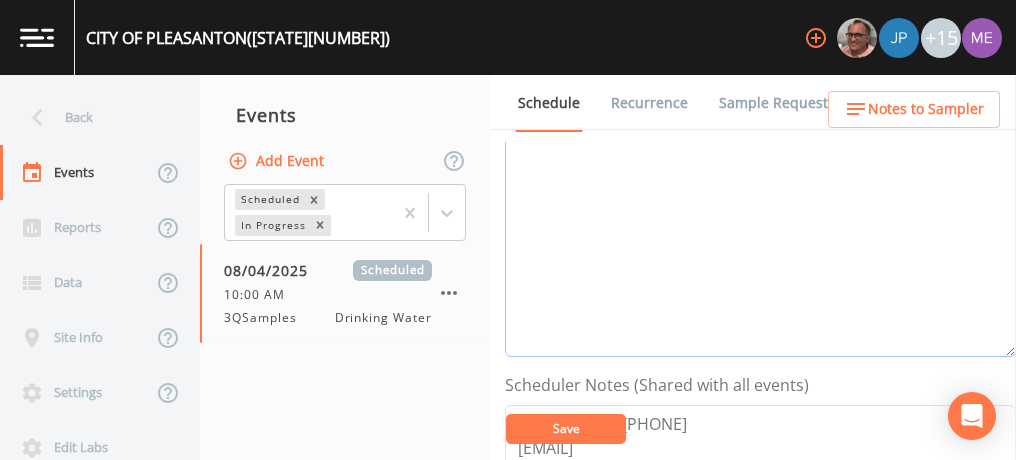 scroll, scrollTop: 269, scrollLeft: 0, axis: vertical 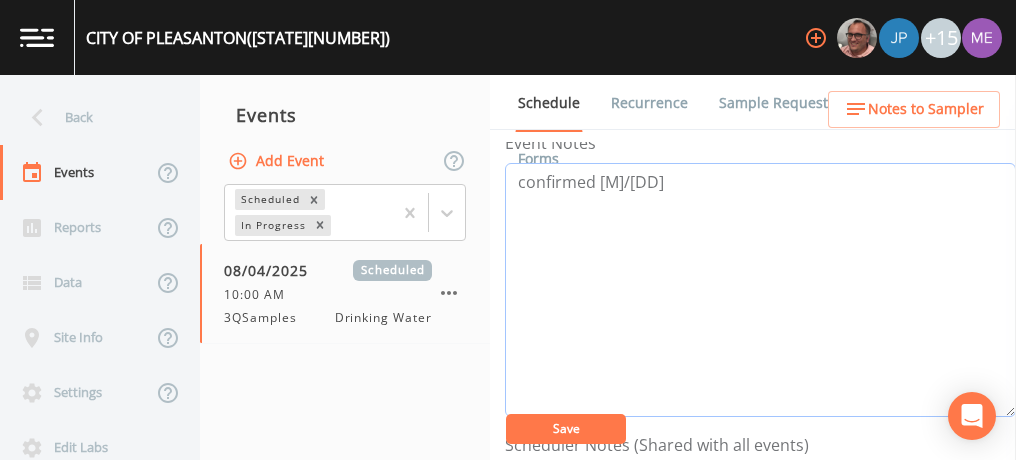 type on "confirmed [M]/[DD]" 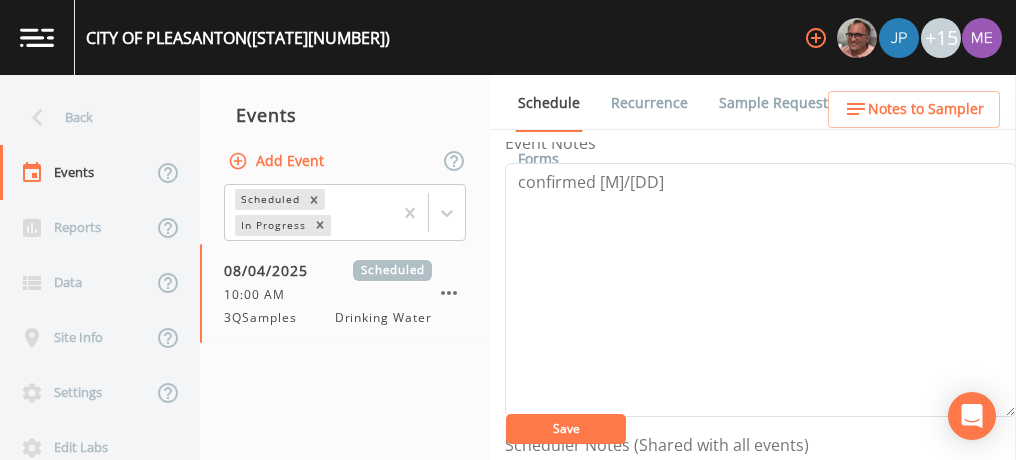 click on "Save" at bounding box center (566, 428) 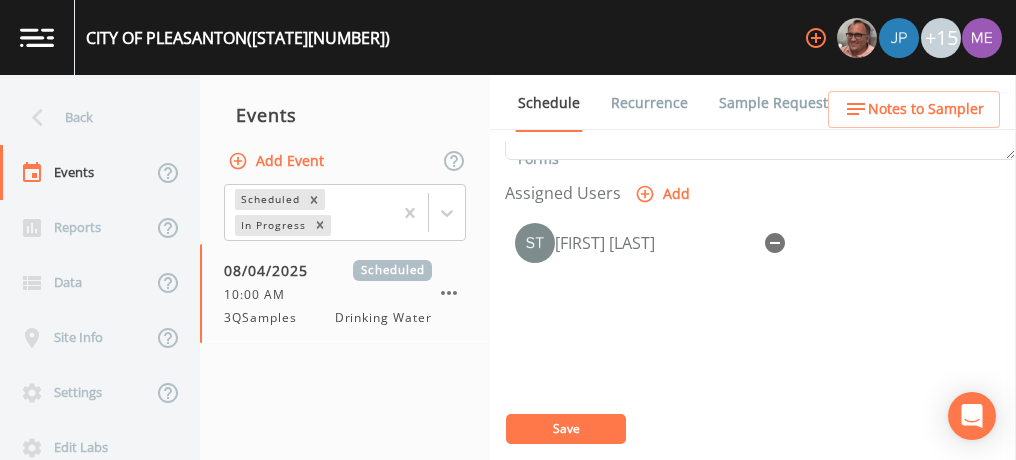 scroll, scrollTop: 830, scrollLeft: 0, axis: vertical 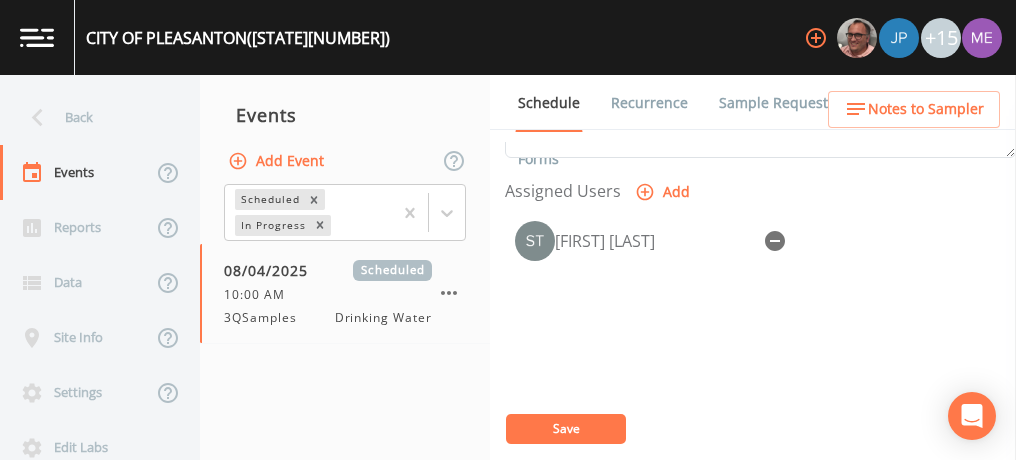 click on "Save" at bounding box center [566, 428] 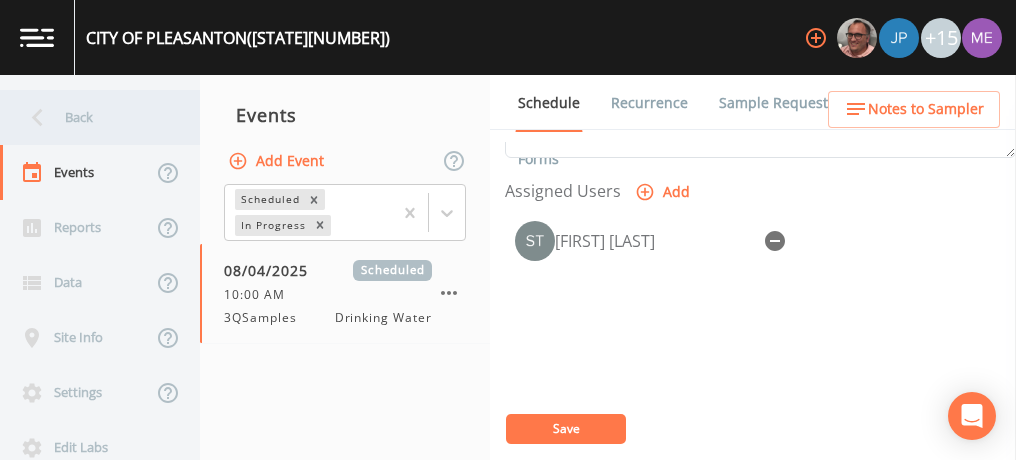 click on "Back" at bounding box center (90, 117) 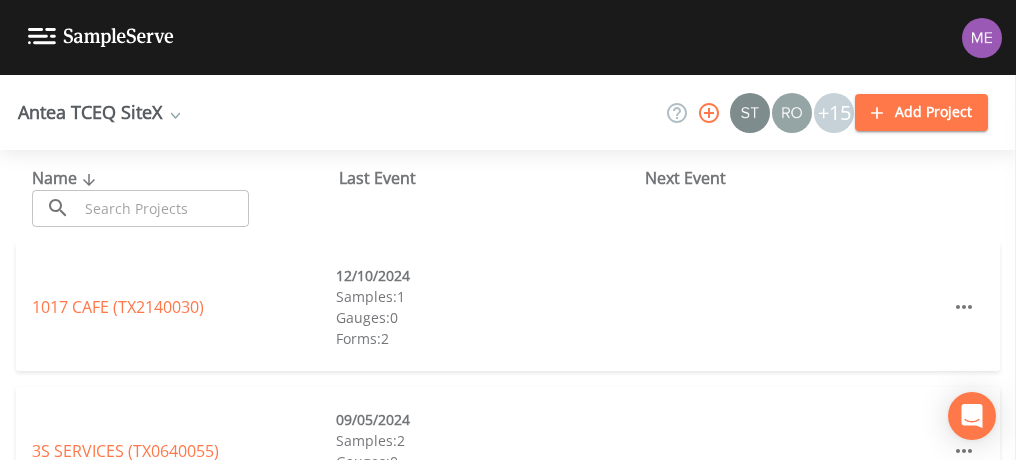 click at bounding box center (163, 208) 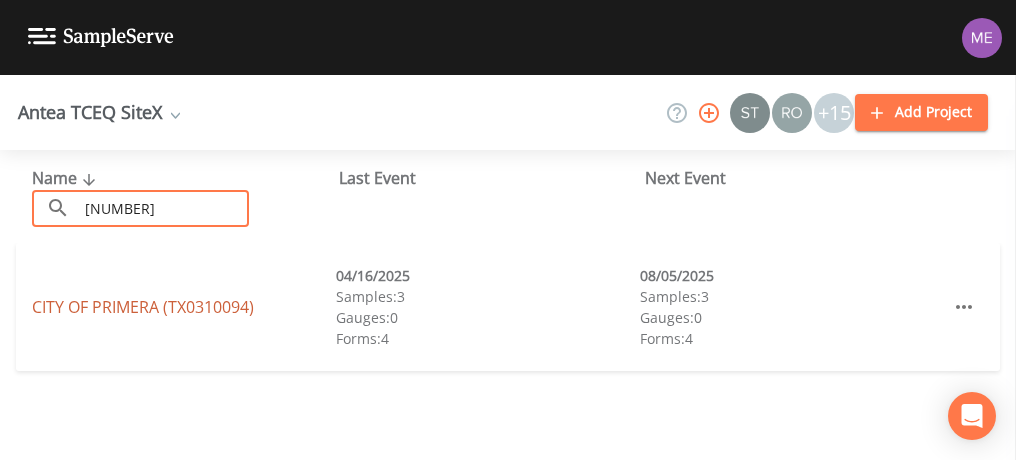 type on "[NUMBER]" 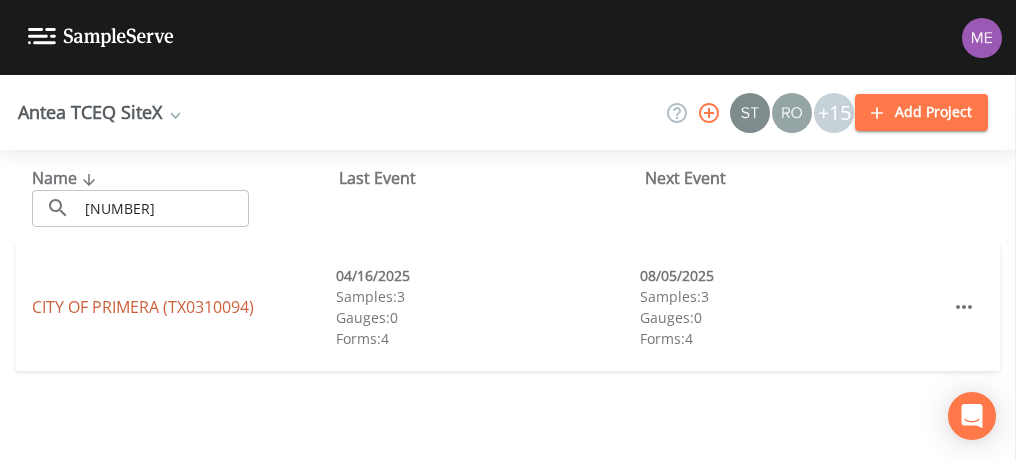 click on "CITY OF [CITY]   ([STATE][PHONE])" at bounding box center (143, 307) 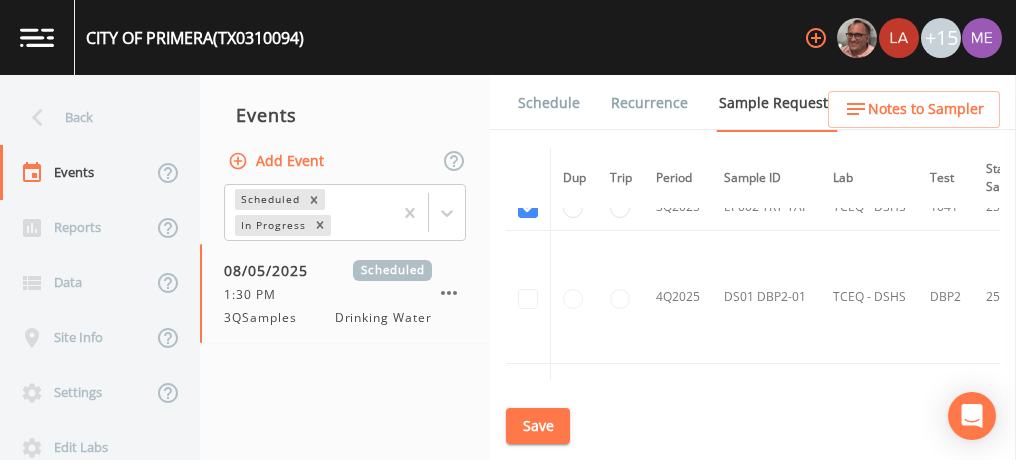 scroll, scrollTop: 2053, scrollLeft: 0, axis: vertical 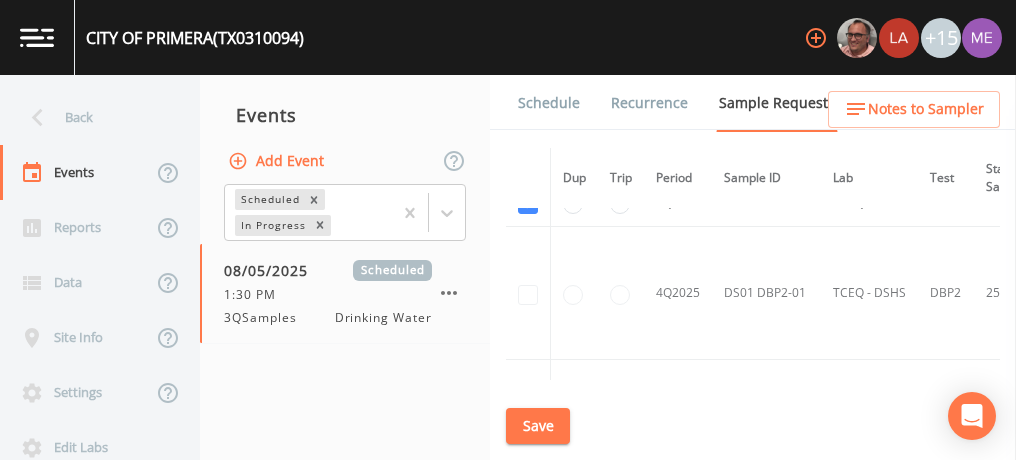 click on "Schedule" at bounding box center (549, 103) 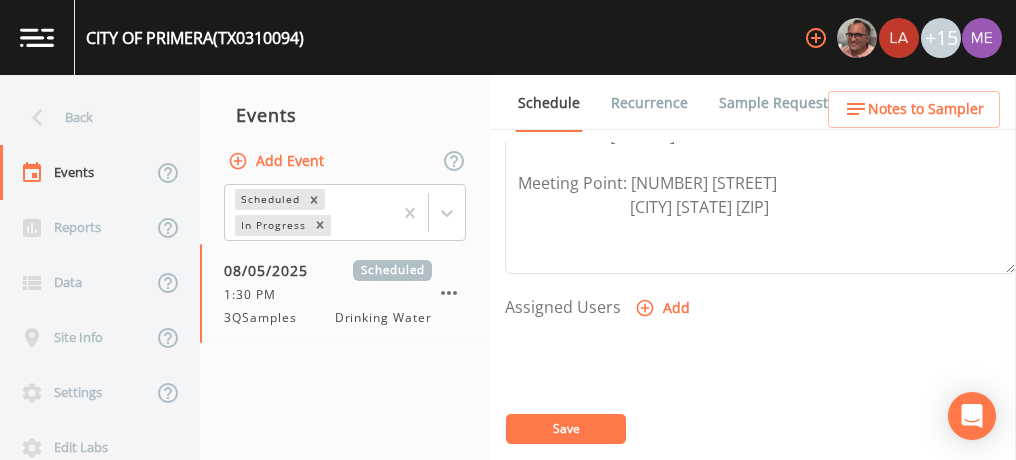 scroll, scrollTop: 718, scrollLeft: 0, axis: vertical 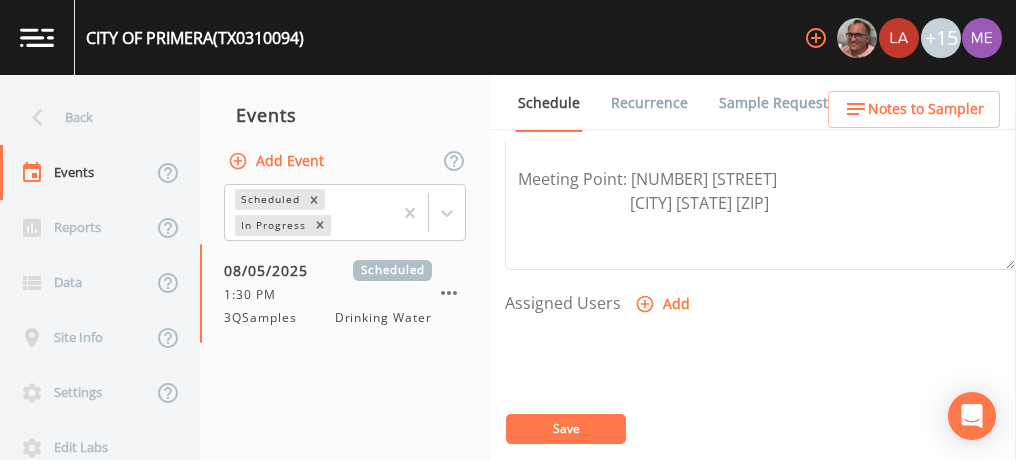 click 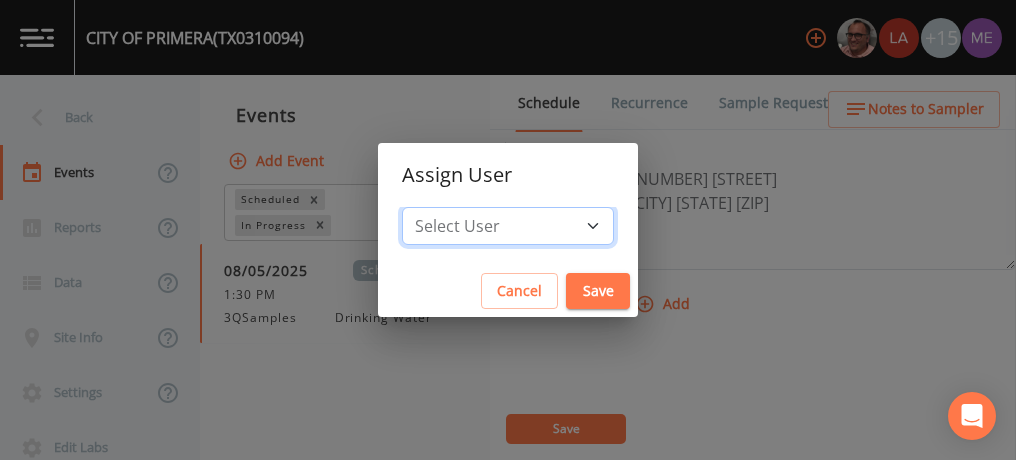 click on "Select User [FIRST] [LAST] [FIRST] [LAST]  [FIRST] [LAST]  [FIRST] [LAST]   [FIRST] [LAST] [FIRST] [LAST] [EMAIL] [FIRST] [LAST] [FIRST] [LAST] [FIRST] [LAST] [FIRST] [LAST] [FIRST] [LAST] [EMAIL]" at bounding box center (508, 226) 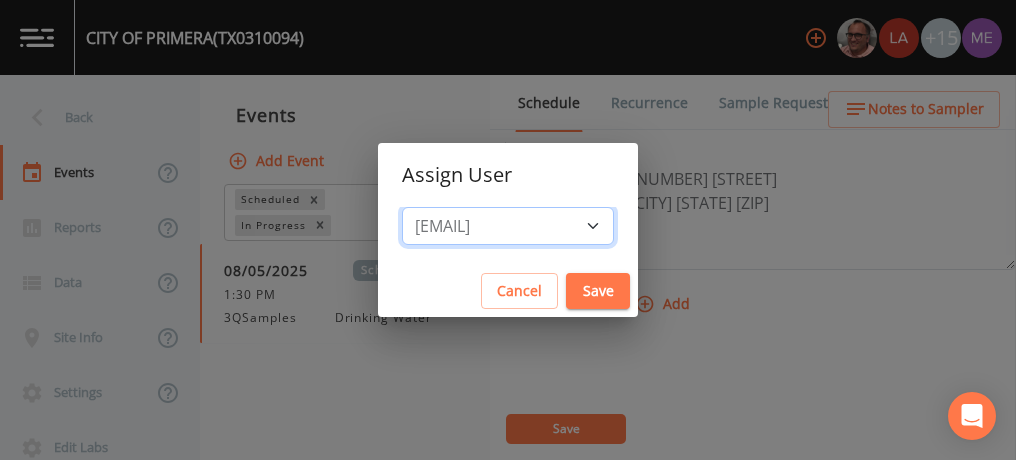 click on "Select User [FIRST] [LAST] [FIRST] [LAST]  [FIRST] [LAST]  [FIRST] [LAST]   [FIRST] [LAST] [FIRST] [LAST] [EMAIL] [FIRST] [LAST] [FIRST] [LAST] [FIRST] [LAST] [FIRST] [LAST] [FIRST] [LAST] [EMAIL]" at bounding box center (508, 226) 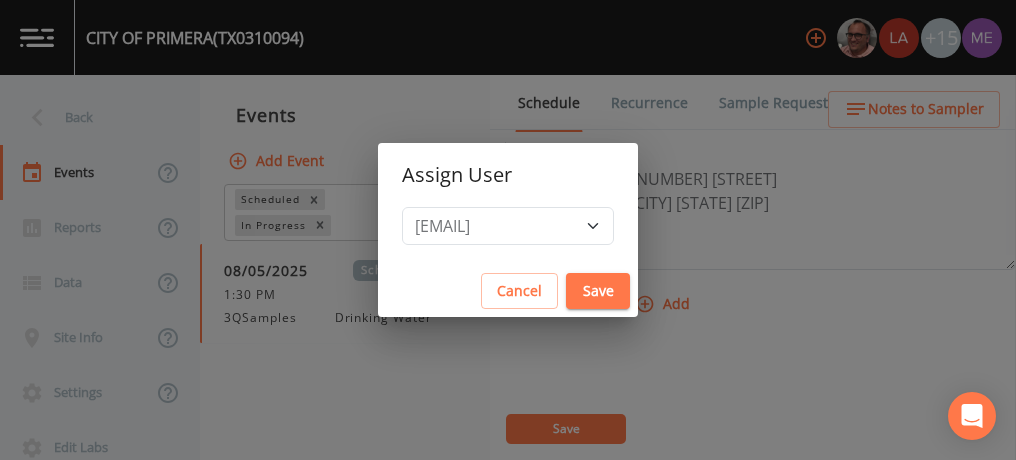 click on "Save" at bounding box center (598, 291) 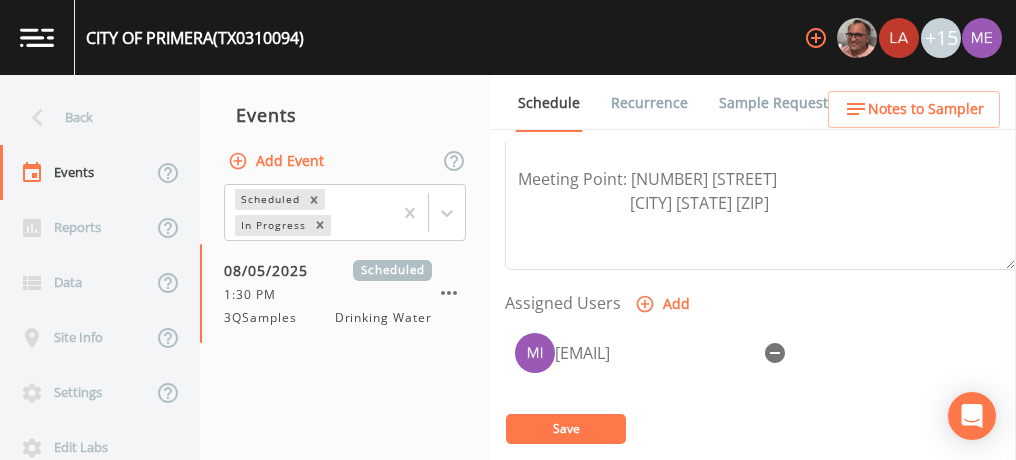click on "Save" at bounding box center (566, 428) 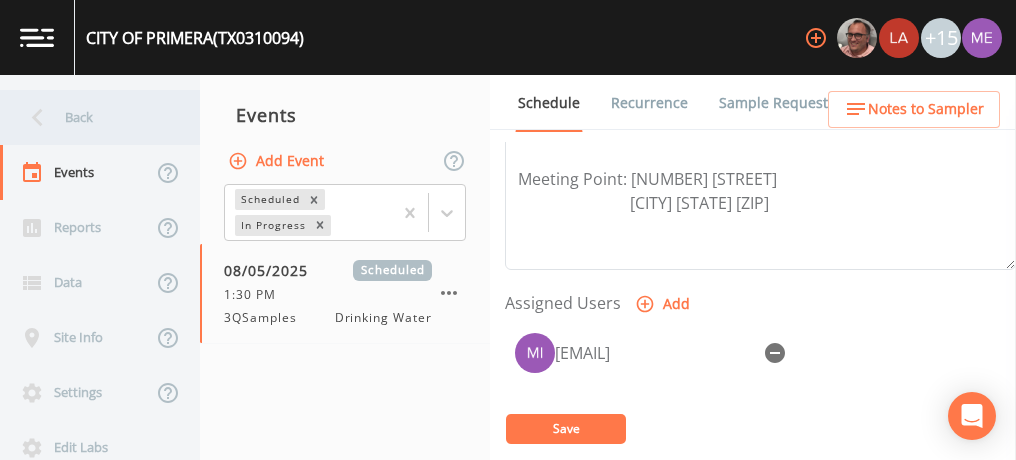 click on "Back" at bounding box center [90, 117] 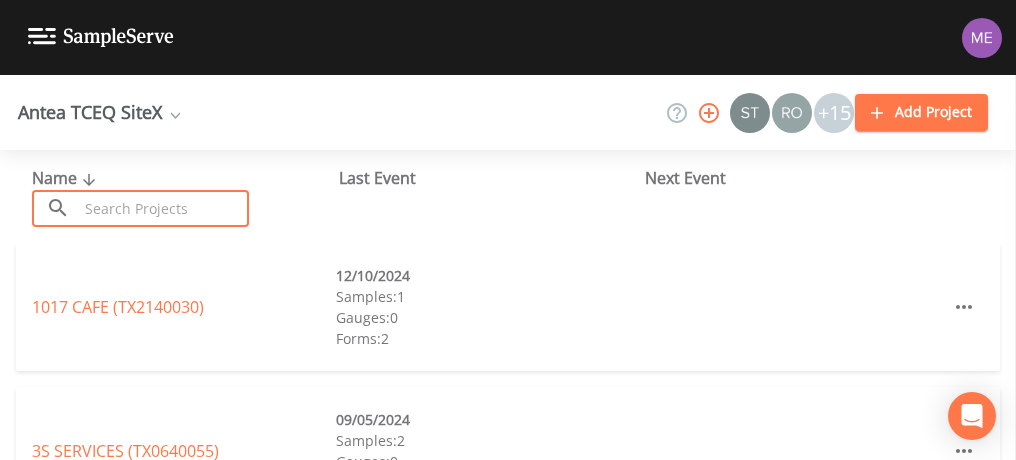 click at bounding box center (163, 208) 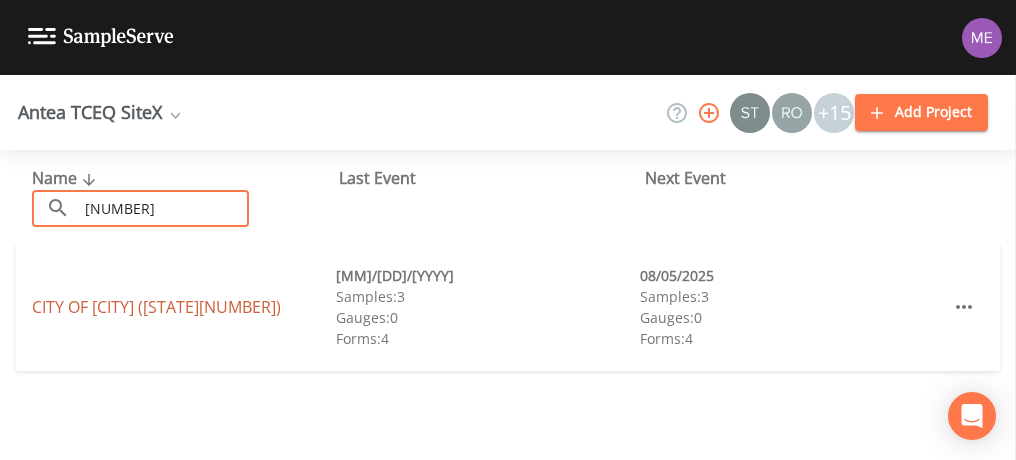 type on "[NUMBER]" 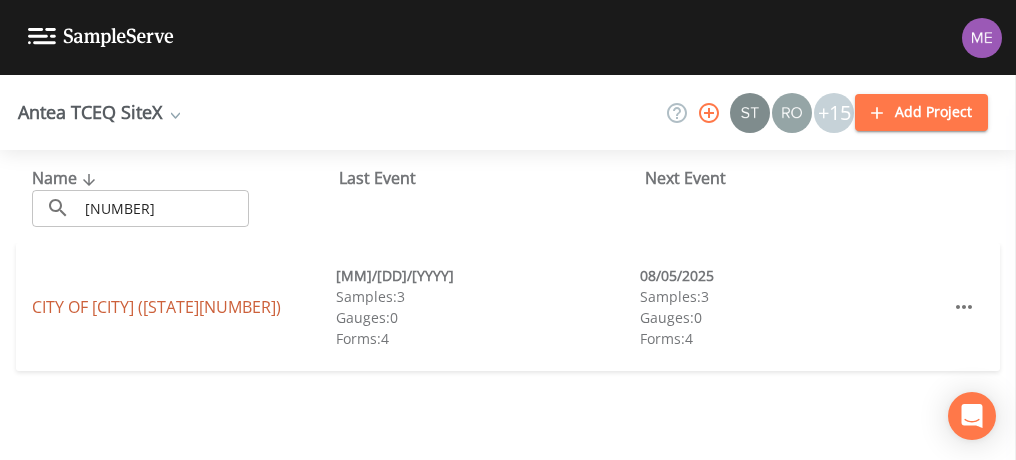 click on "CITY OF COMBES   ([STATE][NUMBER])" at bounding box center (156, 307) 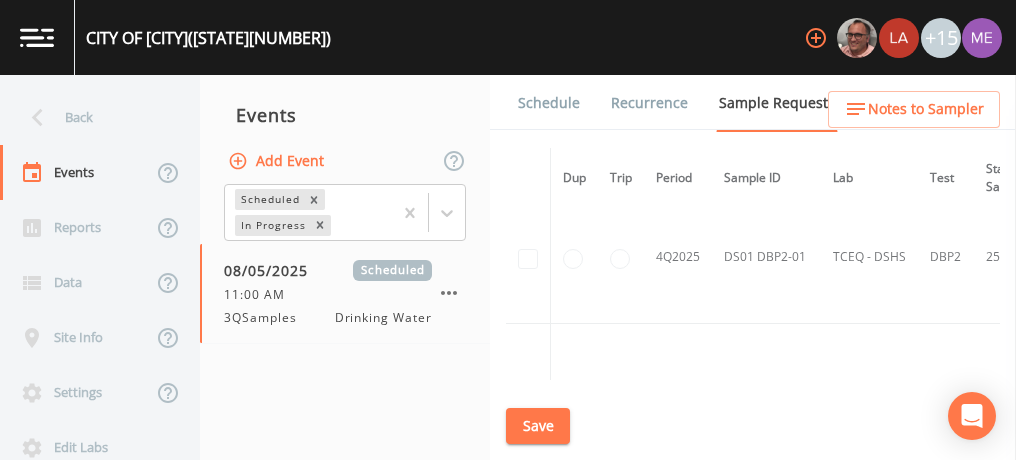 scroll, scrollTop: 2090, scrollLeft: 0, axis: vertical 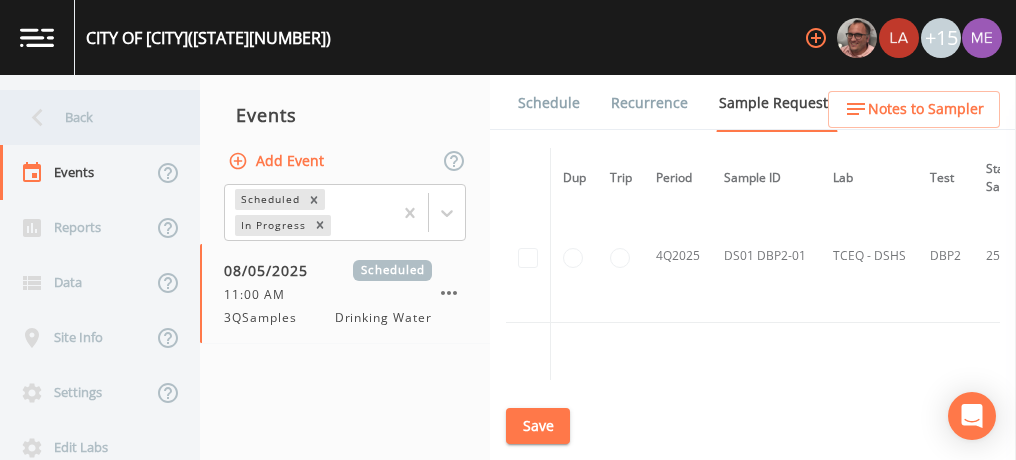 click on "Back" at bounding box center [90, 117] 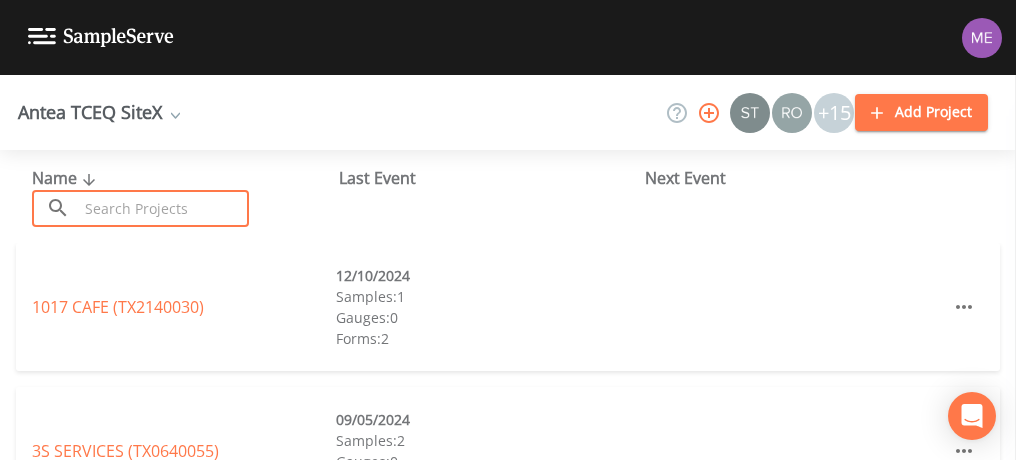 click at bounding box center [163, 208] 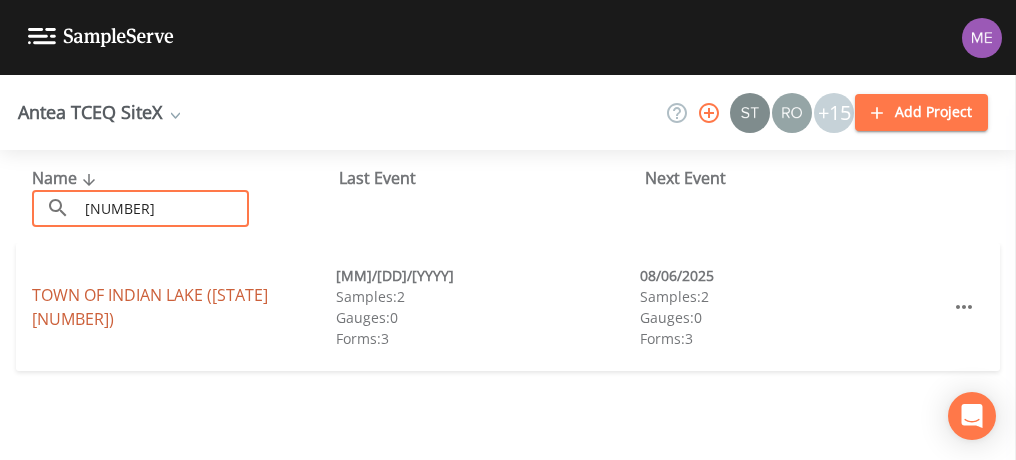 type on "[NUMBER]" 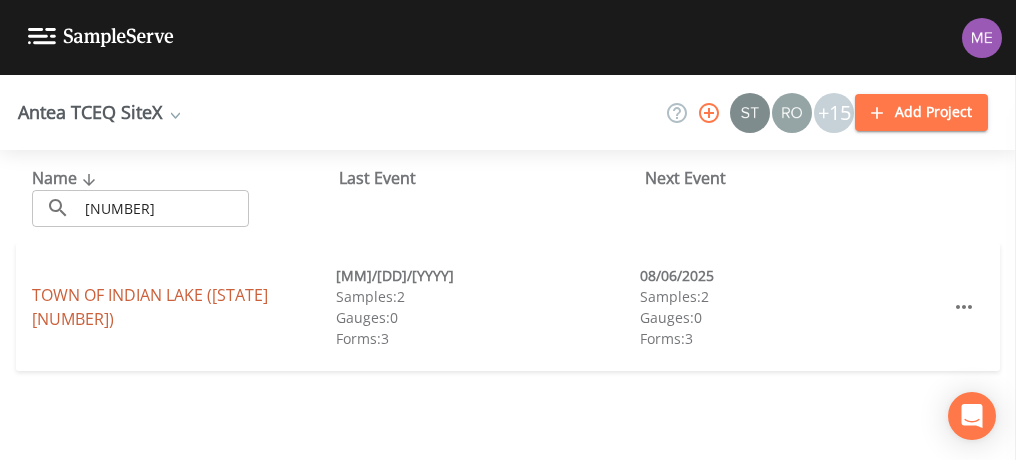click on "TOWN OF [CITY]   ([STATE][PHONE])" at bounding box center [150, 307] 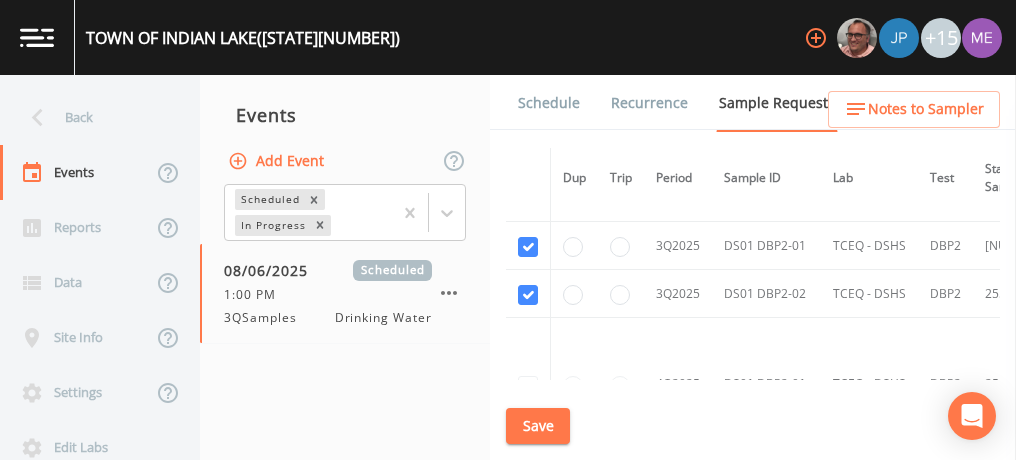 scroll, scrollTop: 1542, scrollLeft: 0, axis: vertical 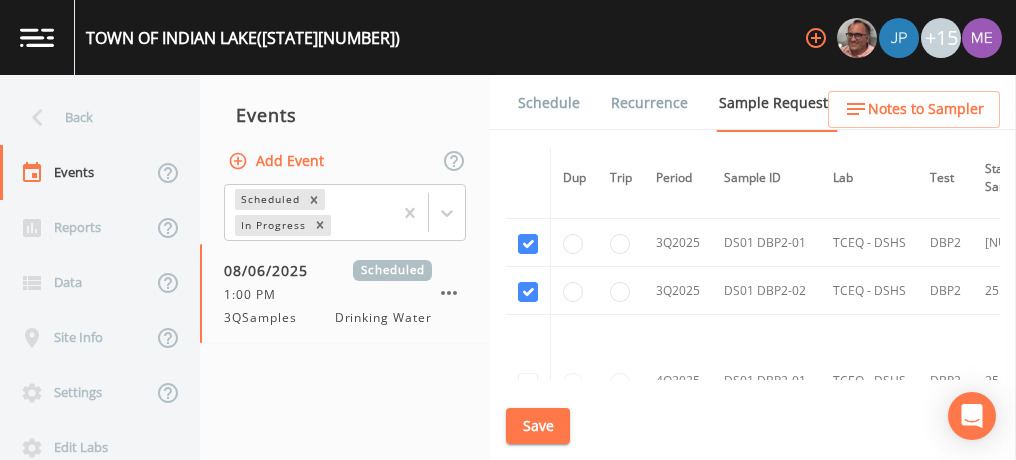 click on "Schedule" at bounding box center [549, 103] 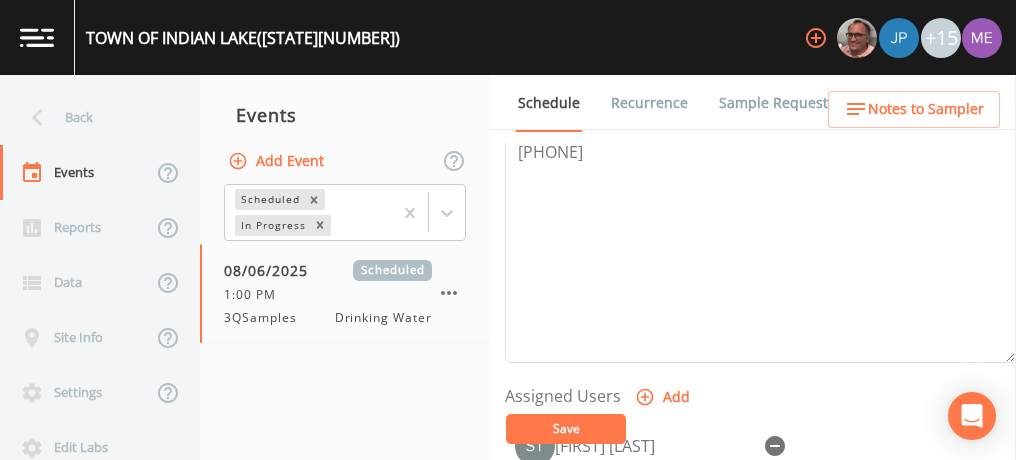 scroll, scrollTop: 755, scrollLeft: 0, axis: vertical 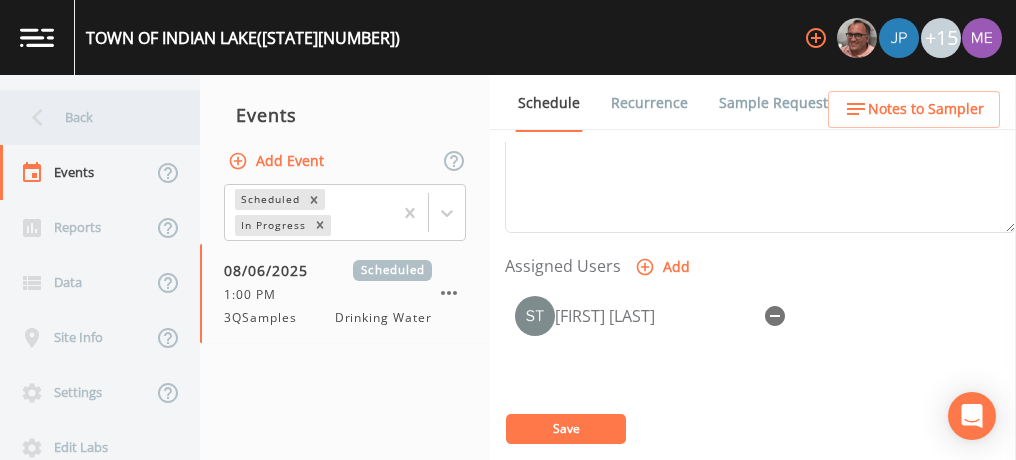 click on "Back" at bounding box center [90, 117] 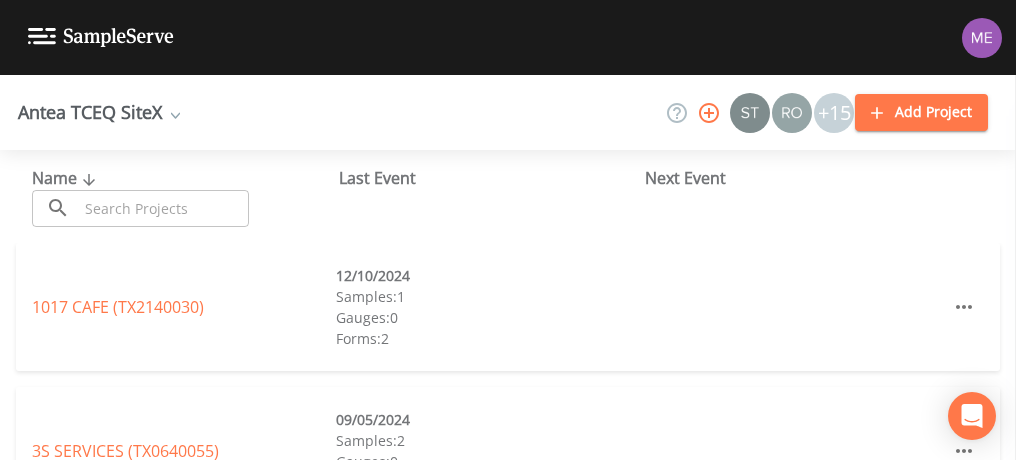 click at bounding box center [163, 208] 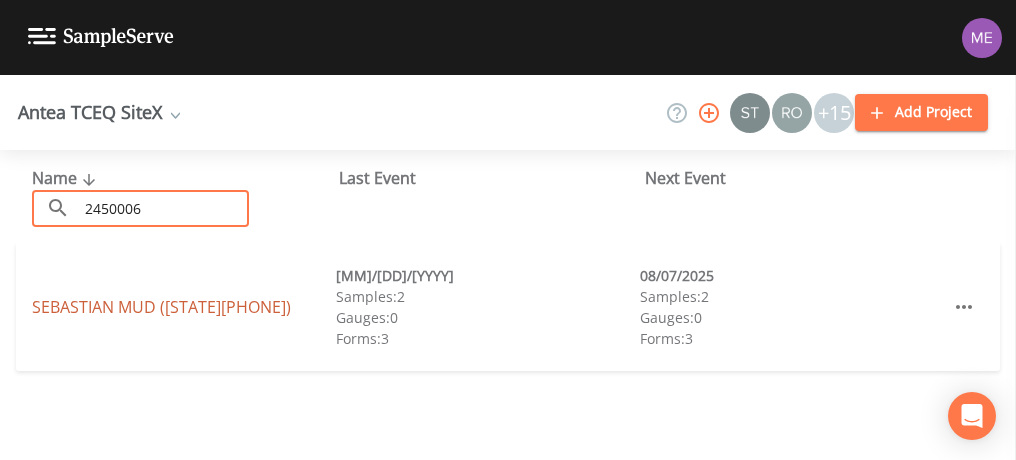 type on "2450006" 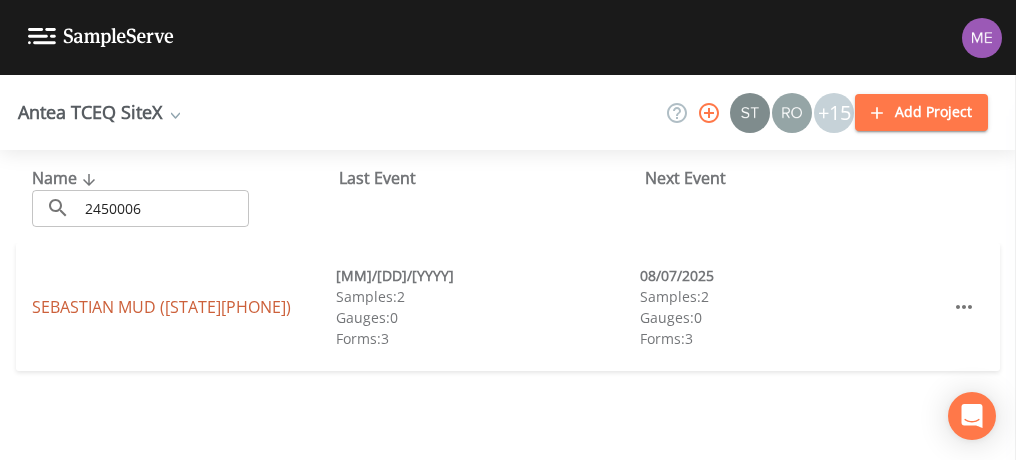 click on "SEBASTIAN MUD   ([STATE][NUMBER])" at bounding box center [161, 307] 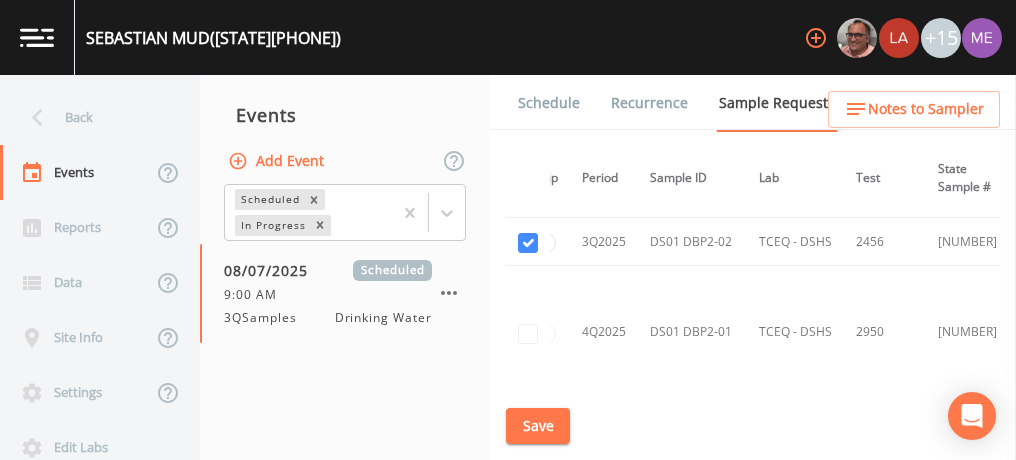 scroll, scrollTop: 2852, scrollLeft: 30, axis: both 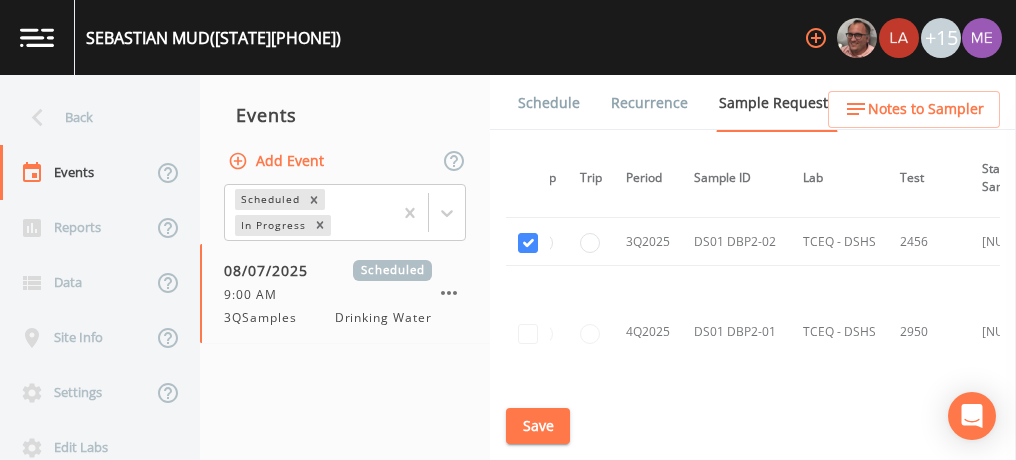 click on "Schedule" at bounding box center (549, 103) 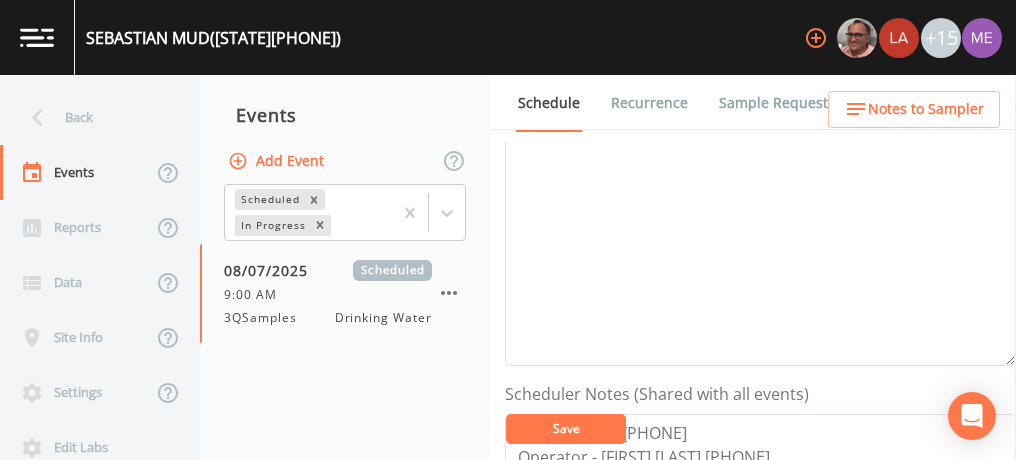 scroll, scrollTop: 298, scrollLeft: 0, axis: vertical 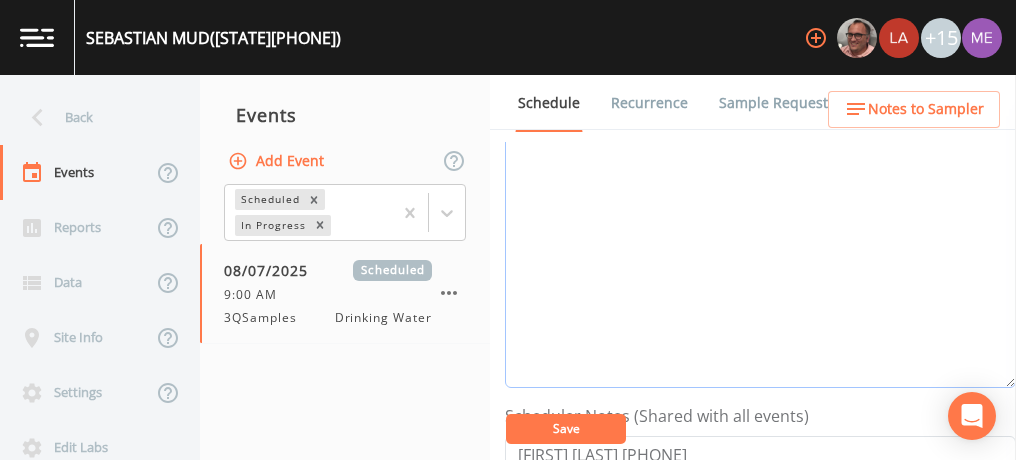 click on "Event Notes" at bounding box center [760, 261] 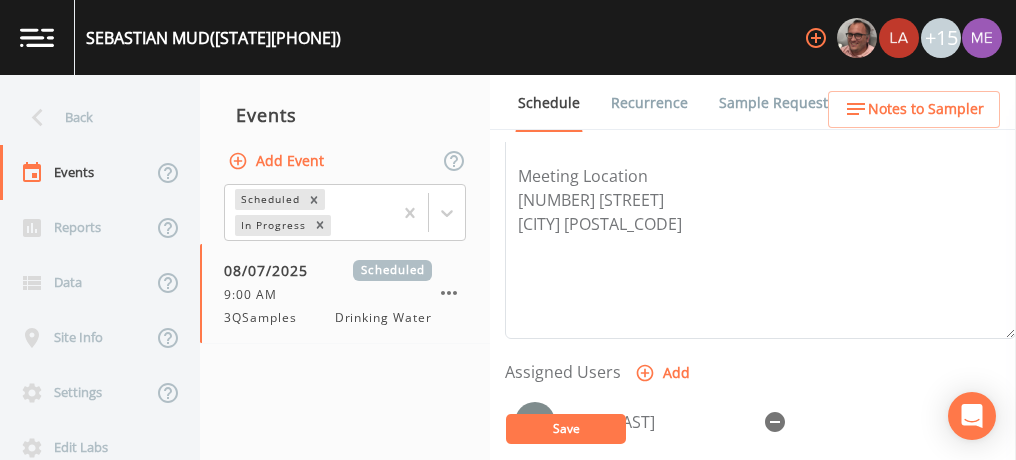 scroll, scrollTop: 649, scrollLeft: 0, axis: vertical 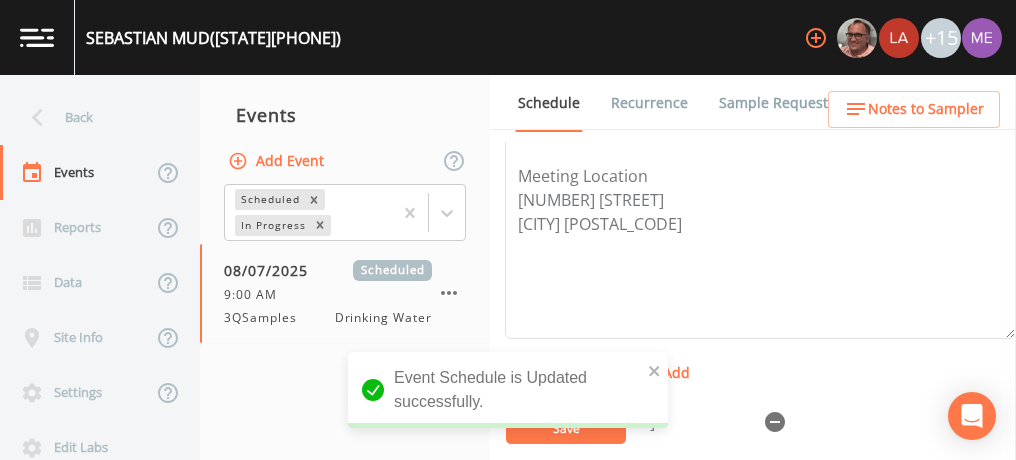 click on "Notes to Sampler" at bounding box center [926, 109] 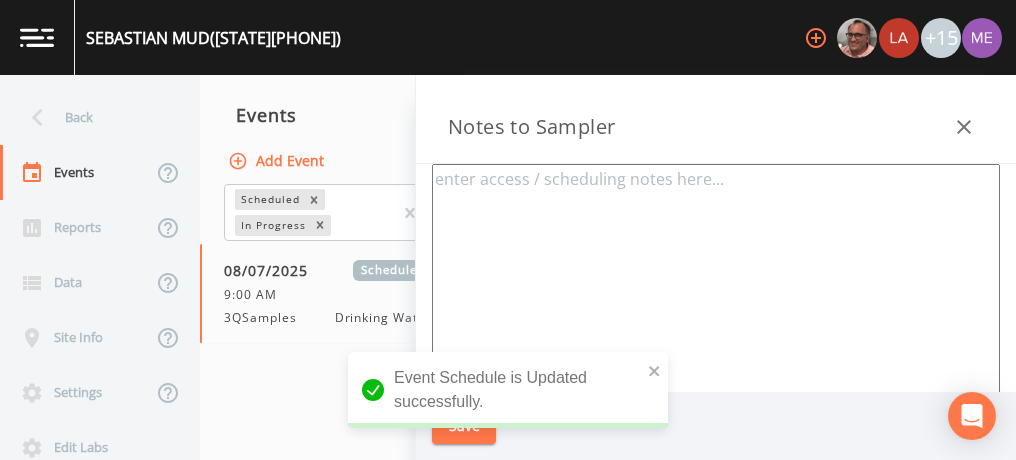 type on "[FIRST] [LAST] [PHONE]
Operator - [FIRST] [LAST] [PHONE]
Meeting Location
[NUMBER] [STREET]
[CITY] [POSTAL_CODE]" 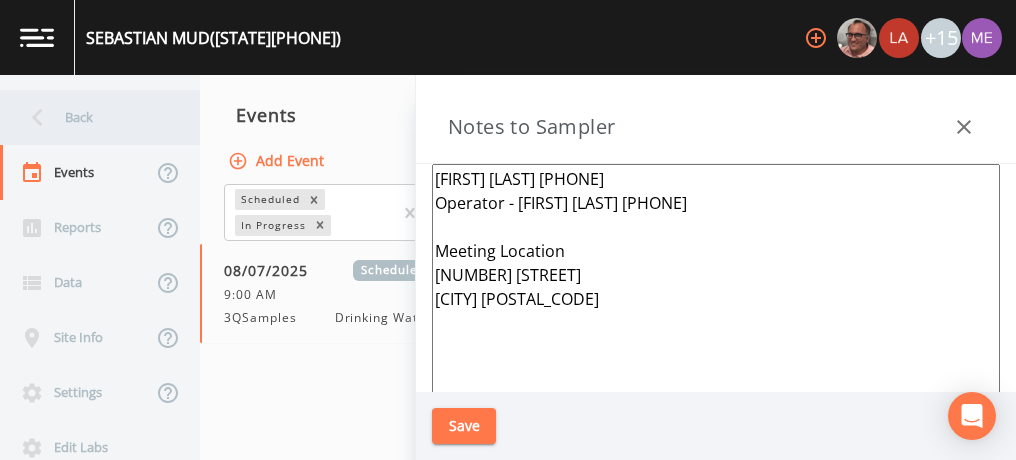 click on "Back" at bounding box center (90, 117) 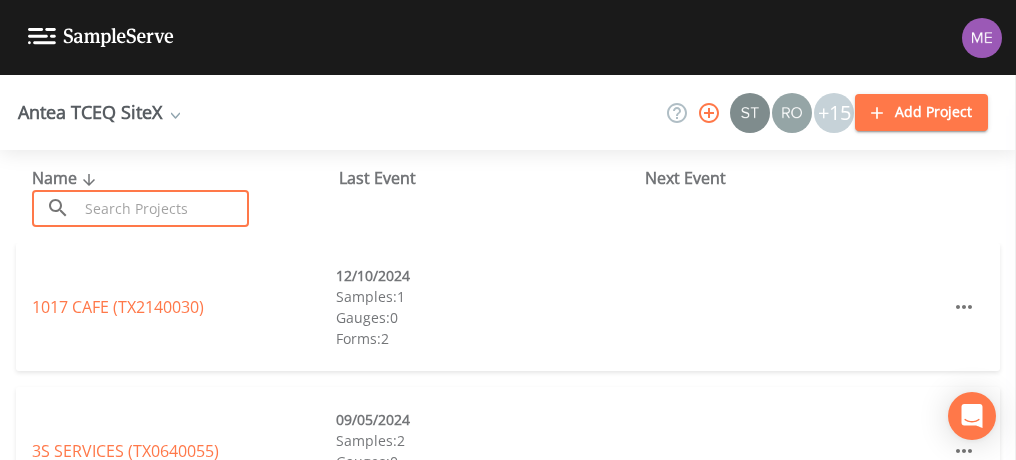 click at bounding box center (163, 208) 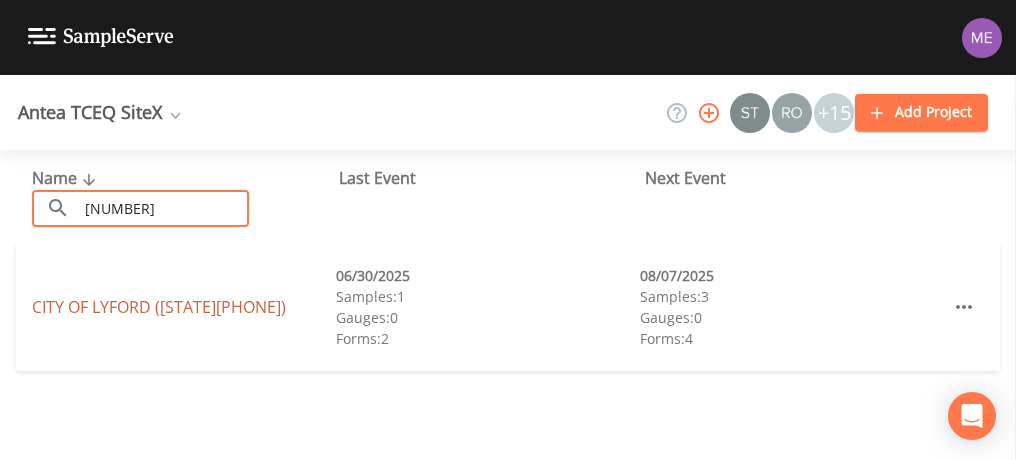 type on "[NUMBER]" 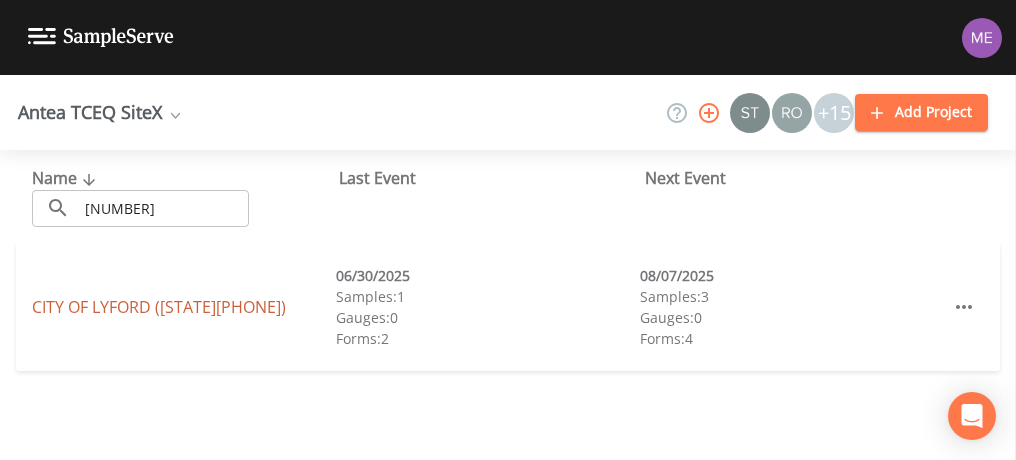 click on "CITY OF LYFORD   (TX[NUMBER])" at bounding box center (159, 307) 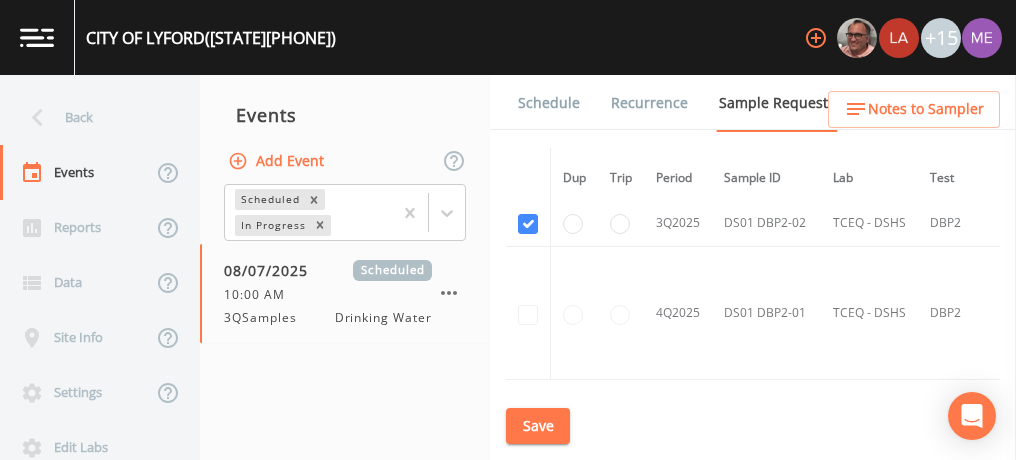 scroll, scrollTop: 2382, scrollLeft: 0, axis: vertical 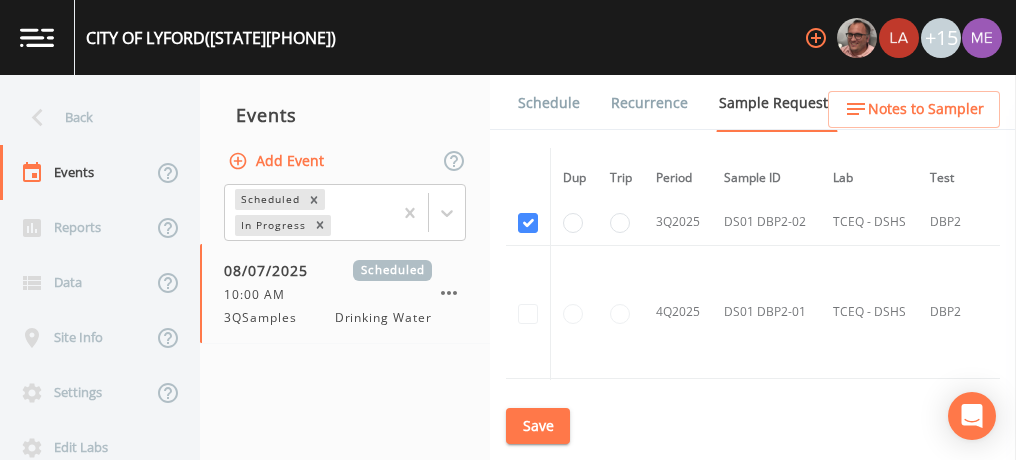 click on "Schedule" at bounding box center [549, 103] 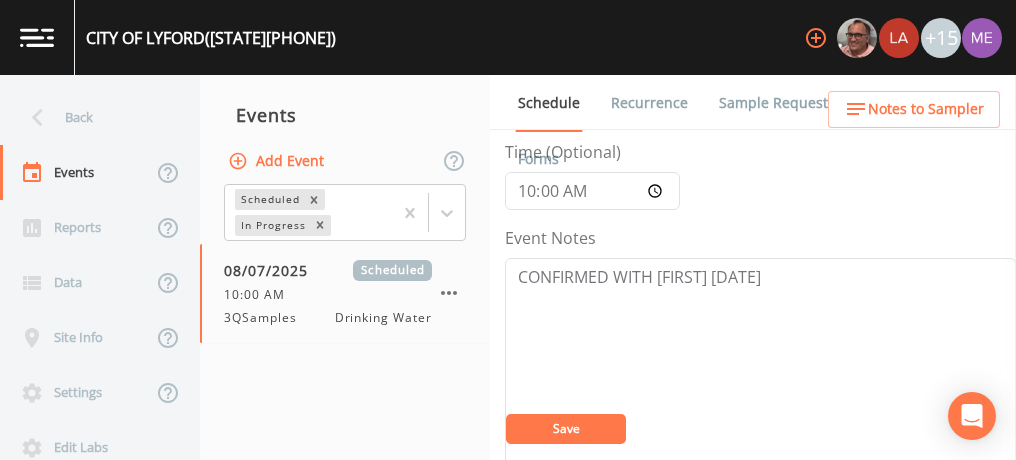scroll, scrollTop: 176, scrollLeft: 0, axis: vertical 